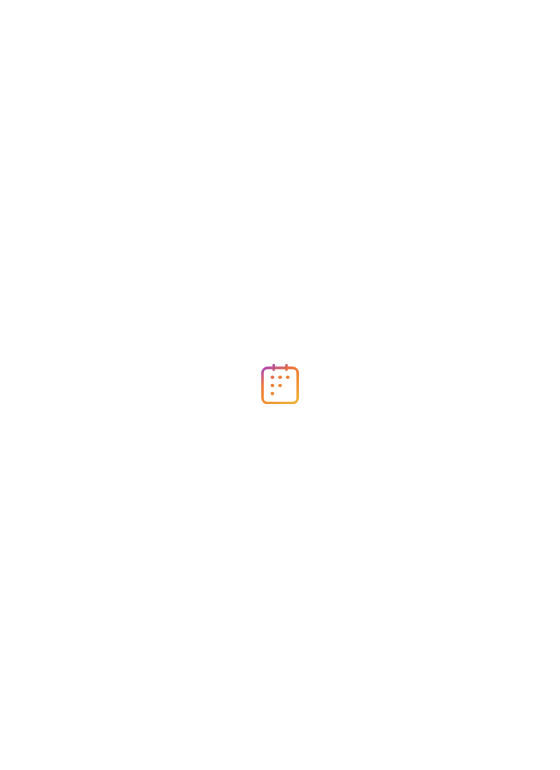scroll, scrollTop: 0, scrollLeft: 0, axis: both 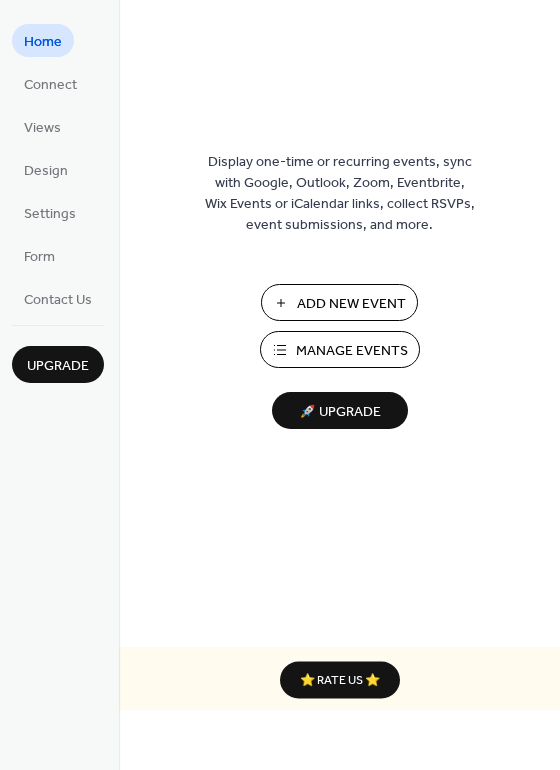 click on "Add New Event" at bounding box center [351, 304] 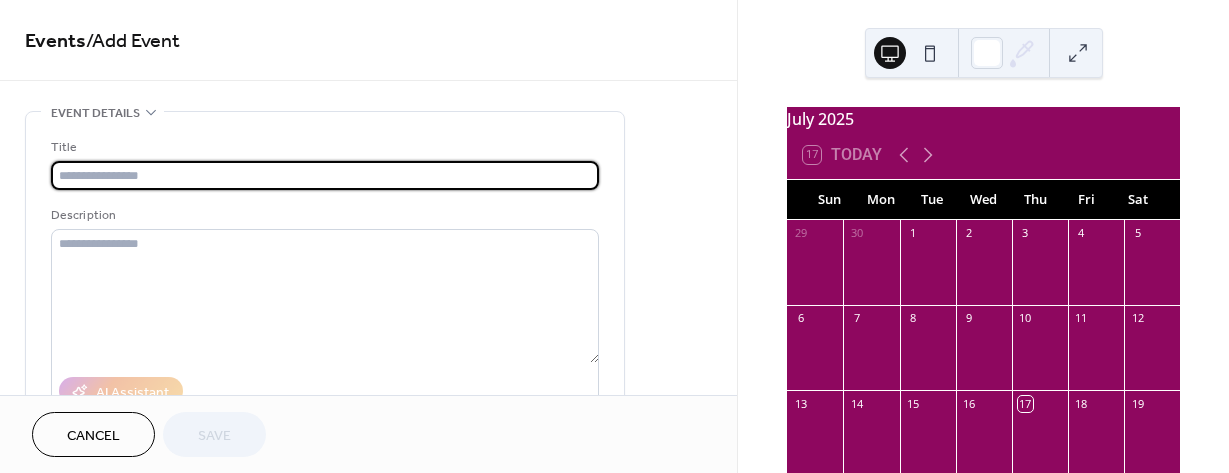 scroll, scrollTop: 0, scrollLeft: 0, axis: both 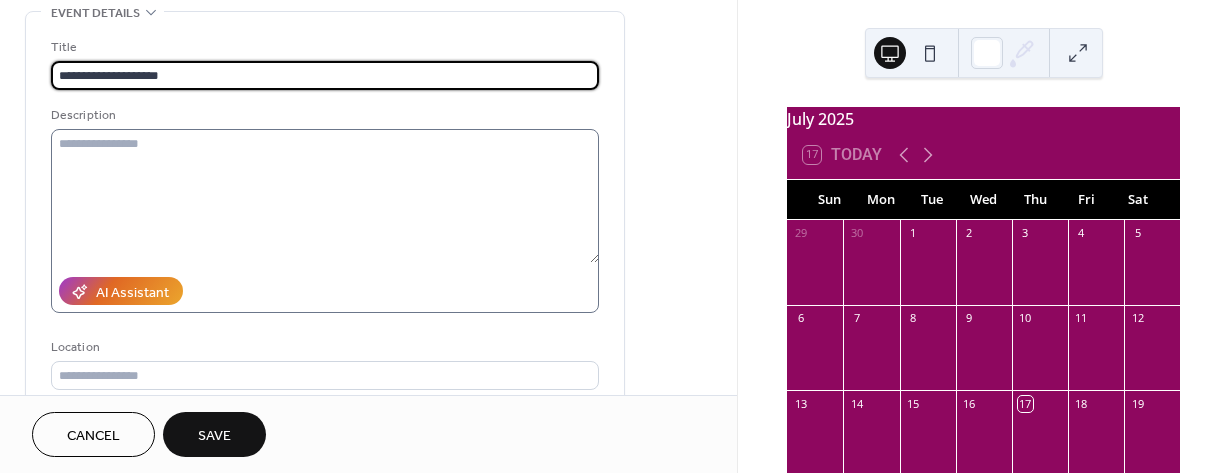 type on "**********" 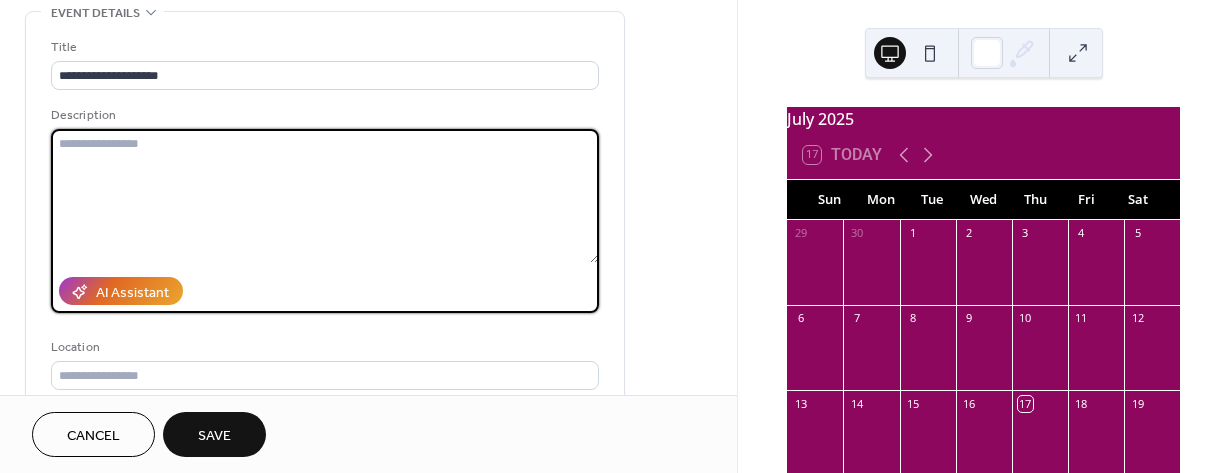 click at bounding box center (325, 196) 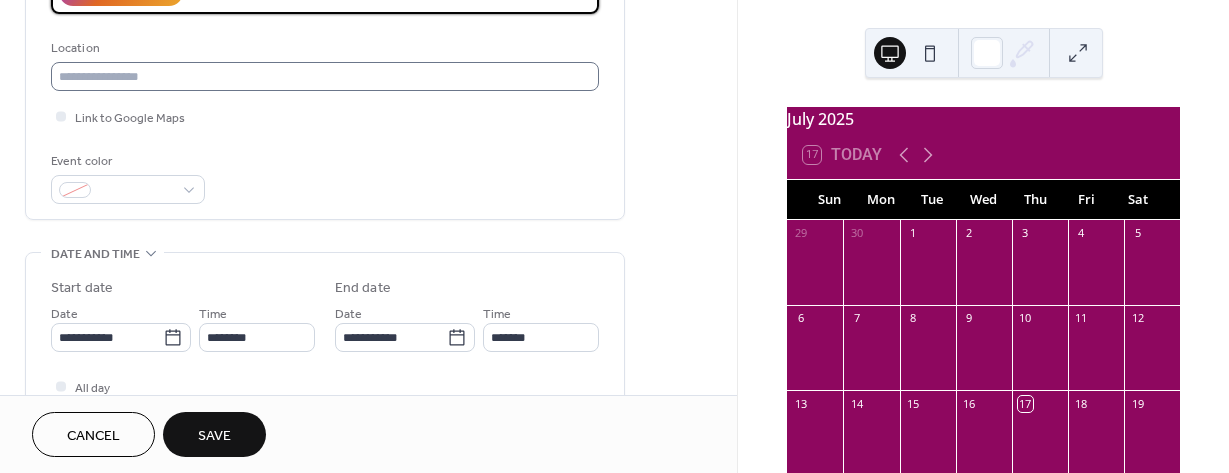 scroll, scrollTop: 400, scrollLeft: 0, axis: vertical 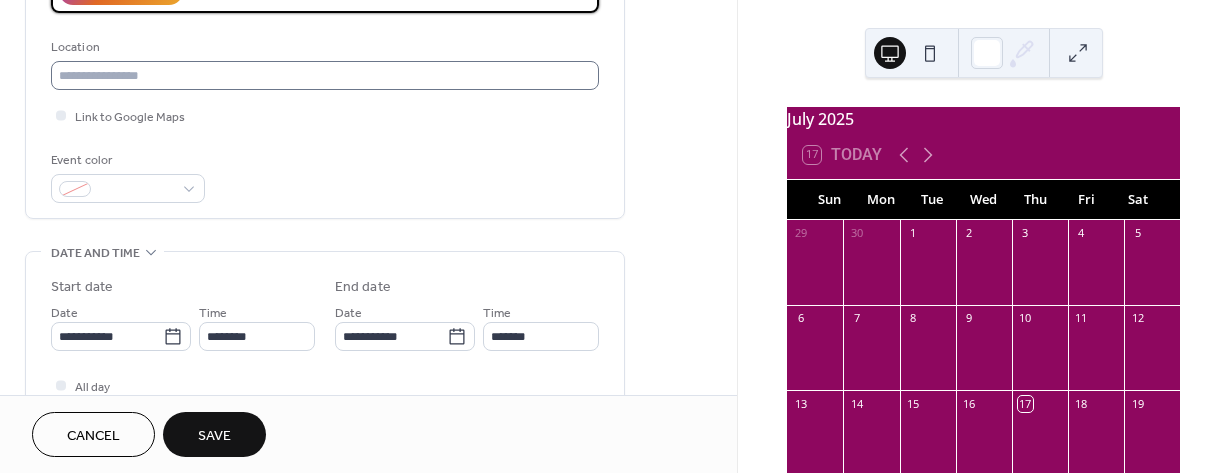 type on "**********" 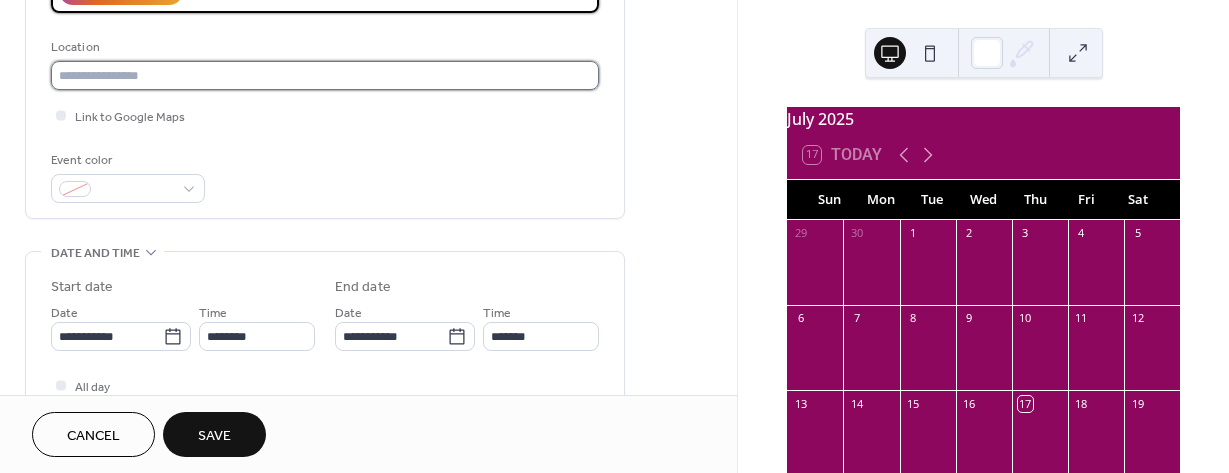 click at bounding box center [325, 75] 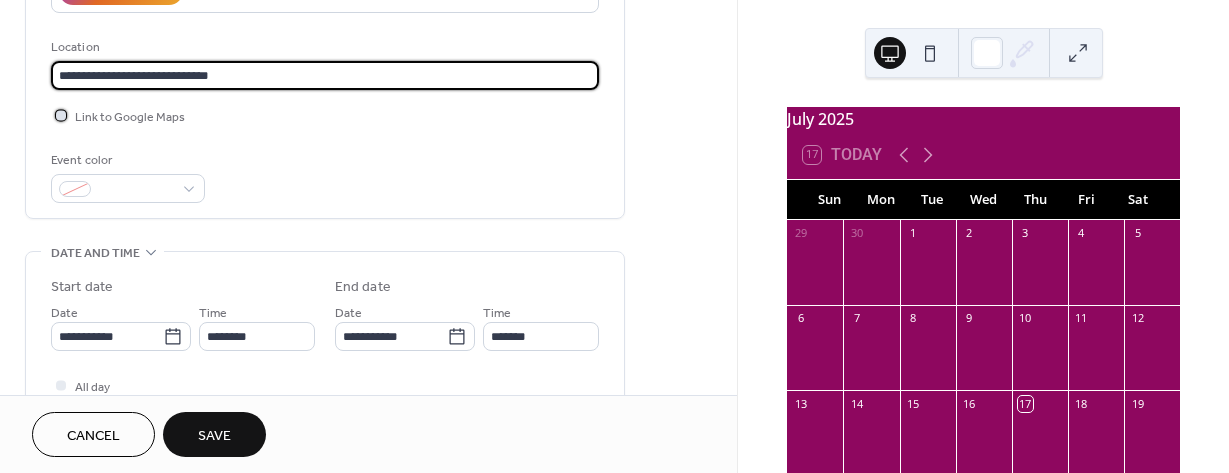 click at bounding box center (61, 115) 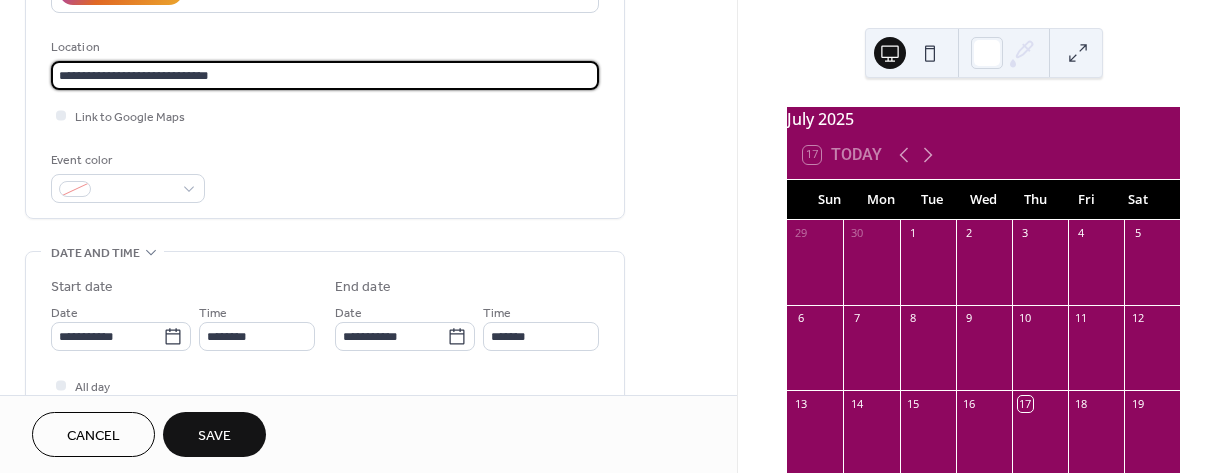 click on "**********" at bounding box center (325, 75) 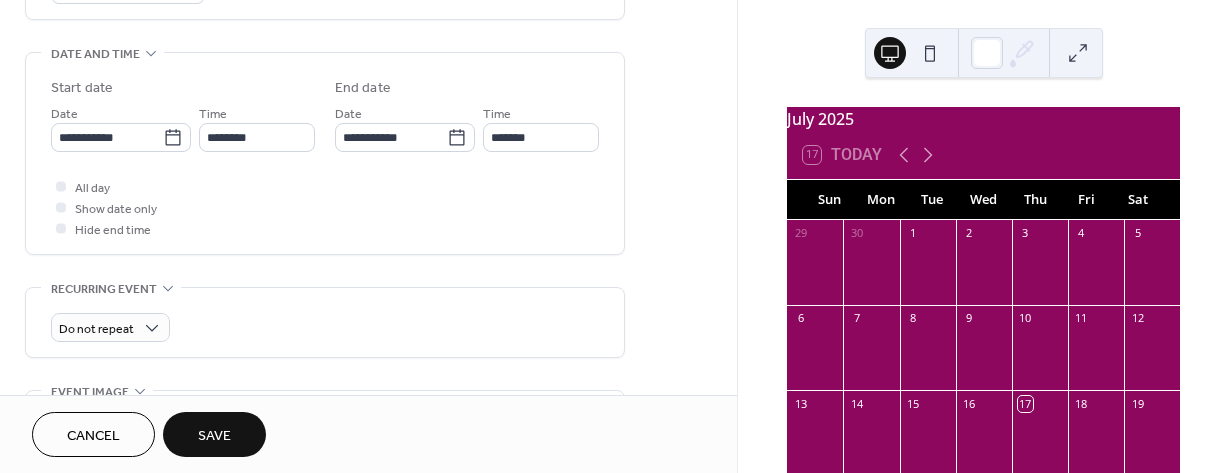 scroll, scrollTop: 600, scrollLeft: 0, axis: vertical 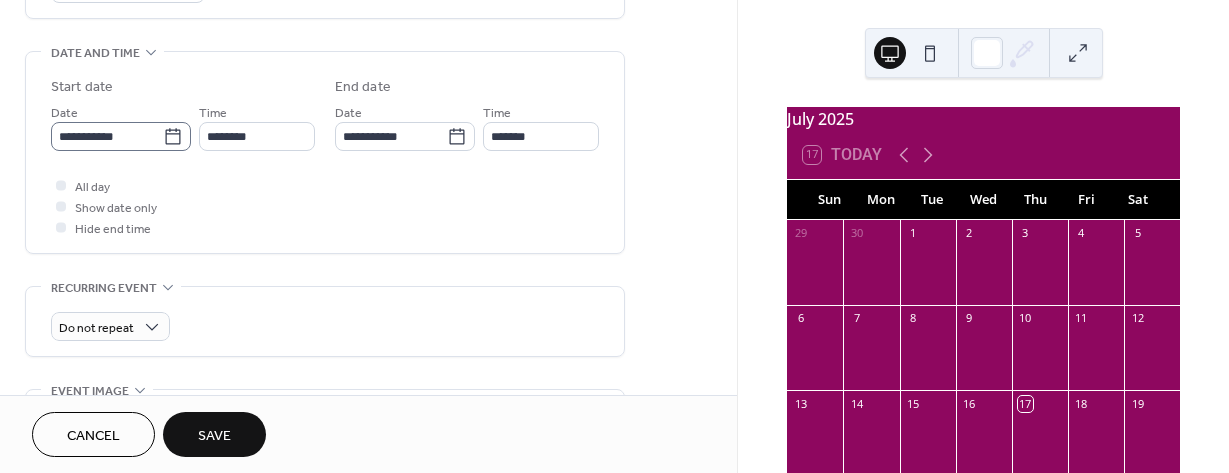 type on "**********" 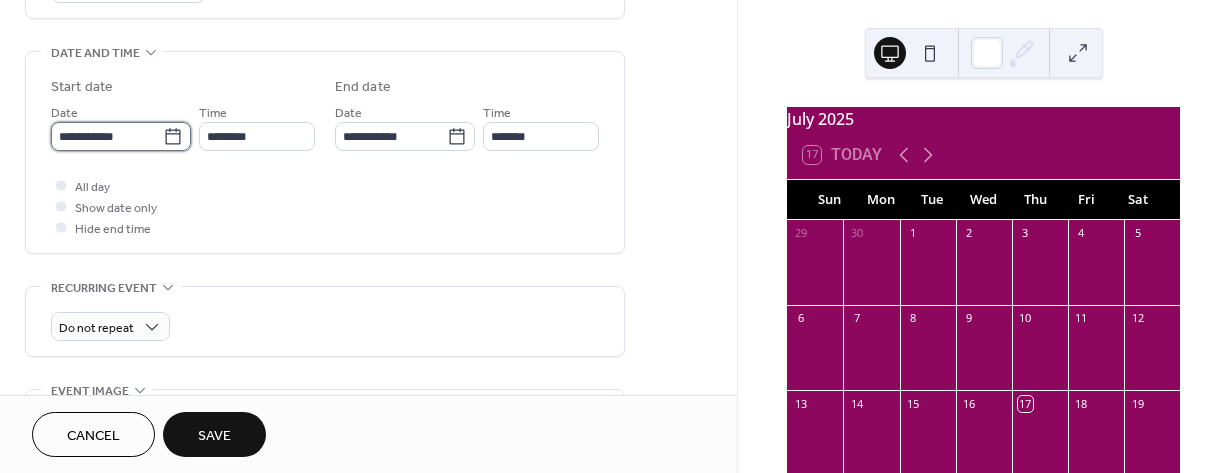 click on "**********" at bounding box center (107, 136) 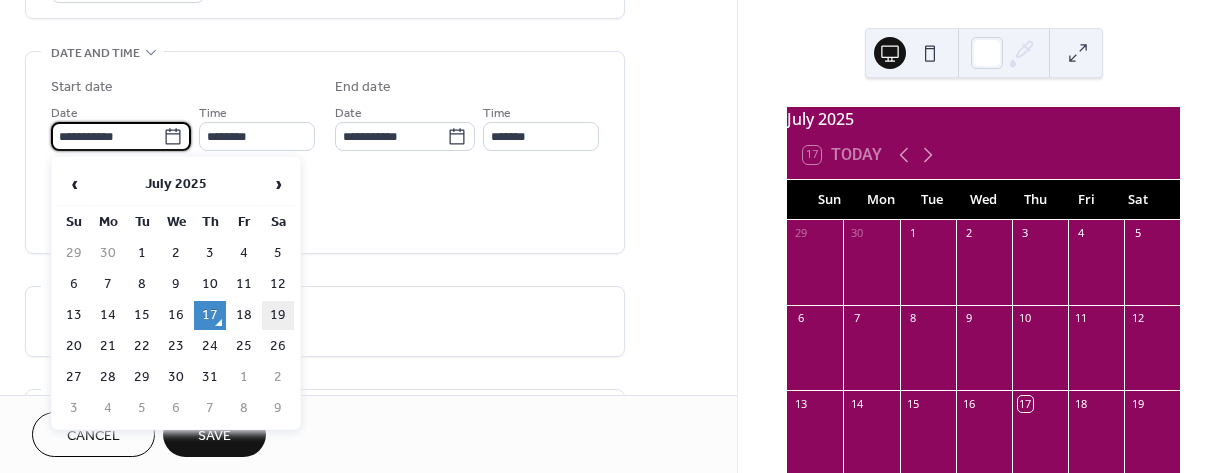 click on "19" at bounding box center (278, 315) 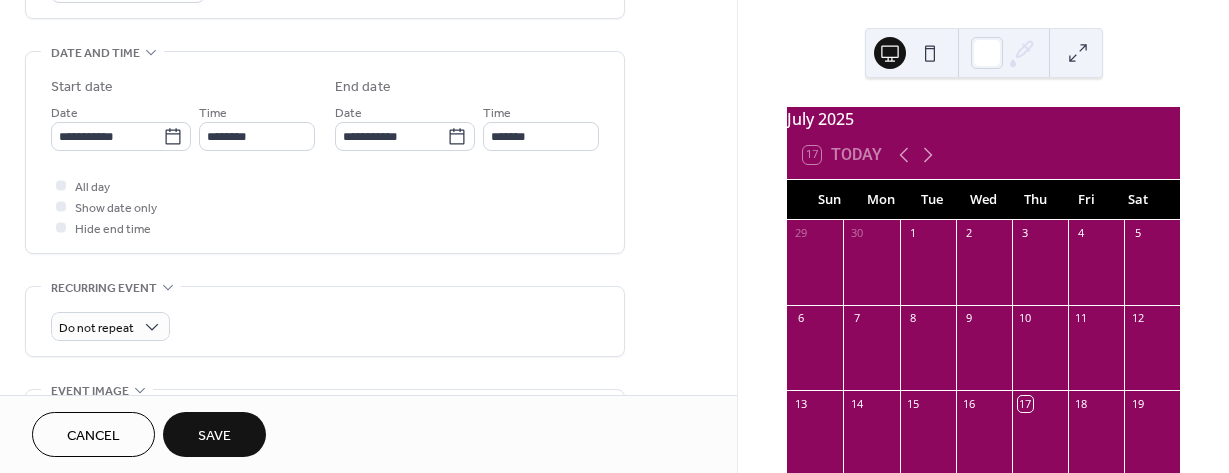 type on "**********" 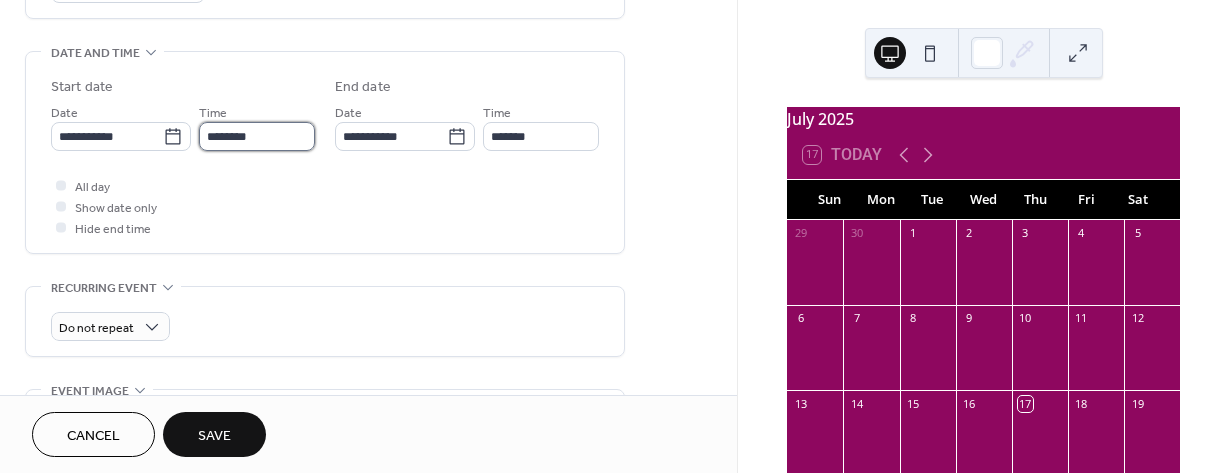 click on "********" at bounding box center (257, 136) 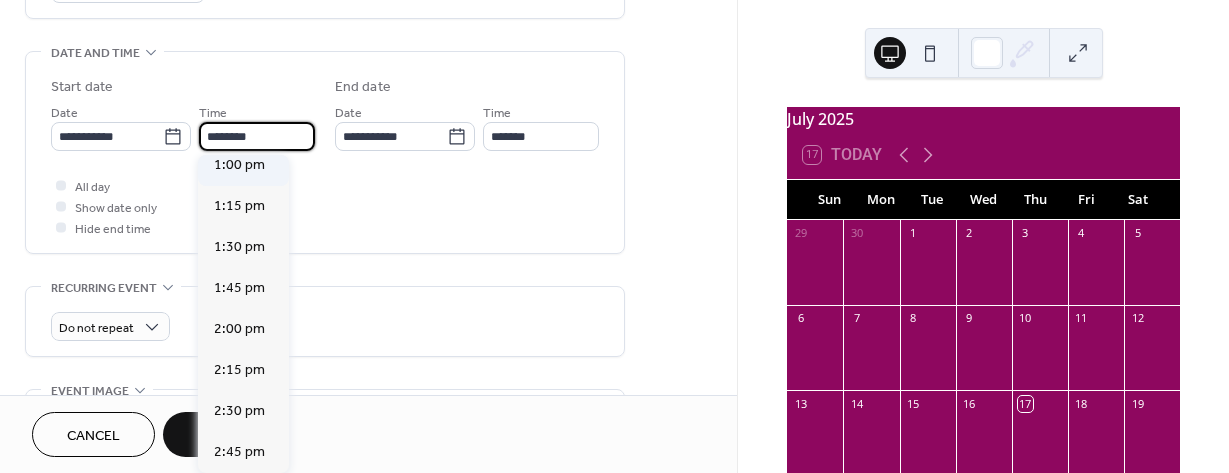 scroll, scrollTop: 2168, scrollLeft: 0, axis: vertical 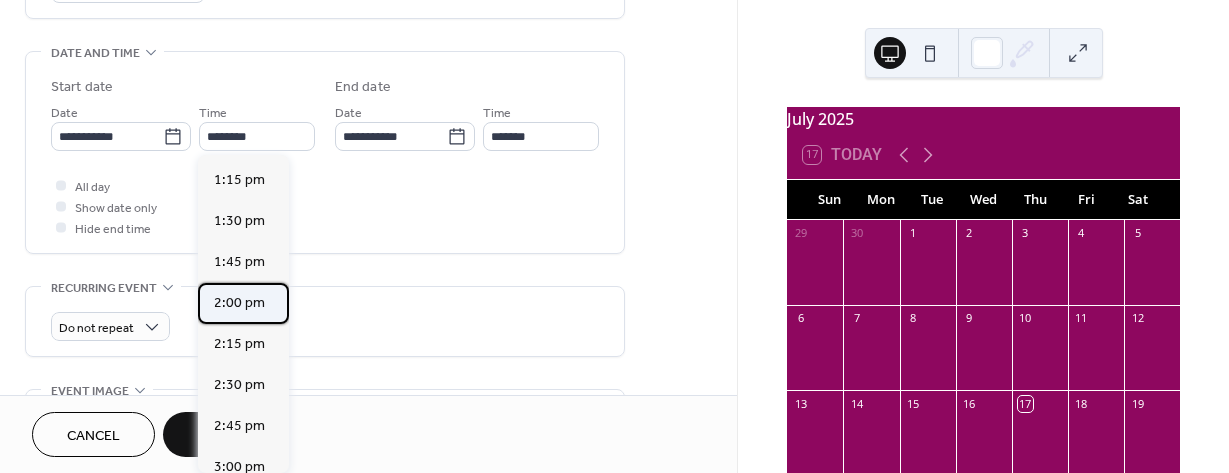 click on "2:00 pm" at bounding box center (239, 303) 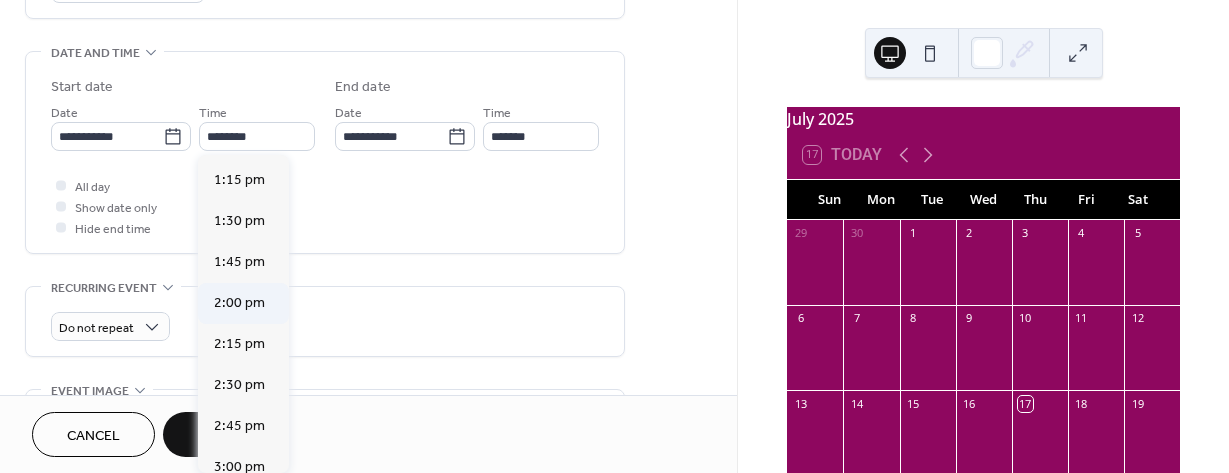 type on "*******" 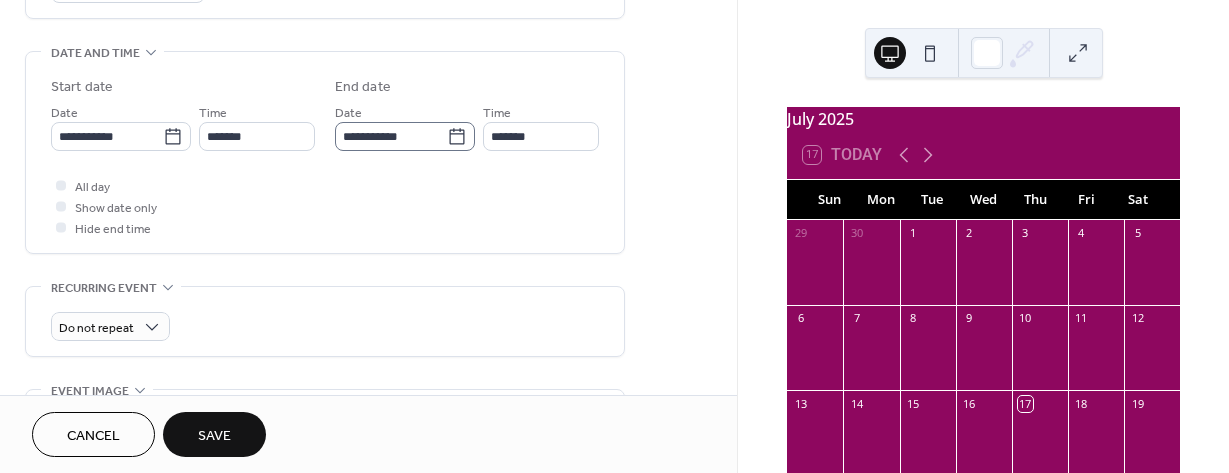 click 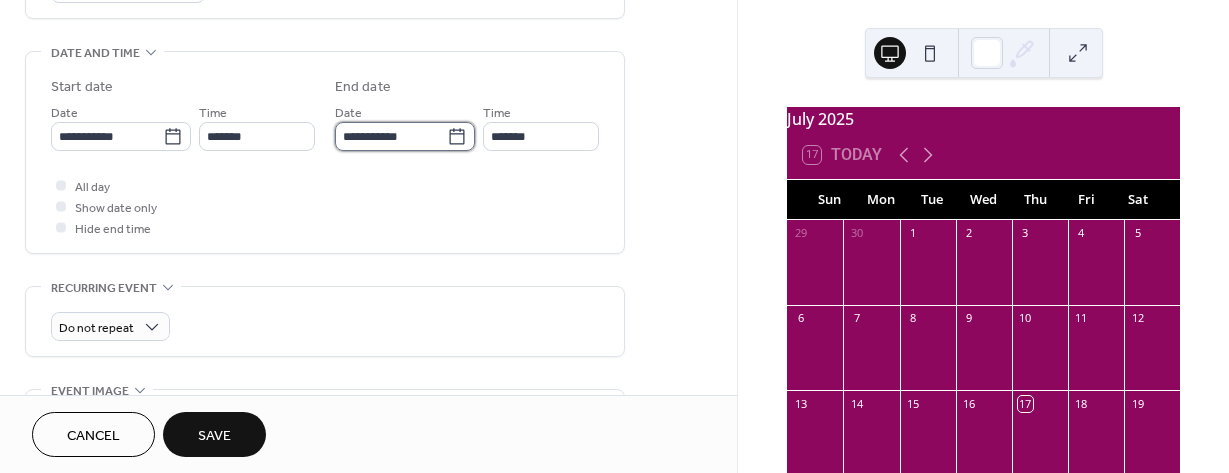 click on "**********" at bounding box center (391, 136) 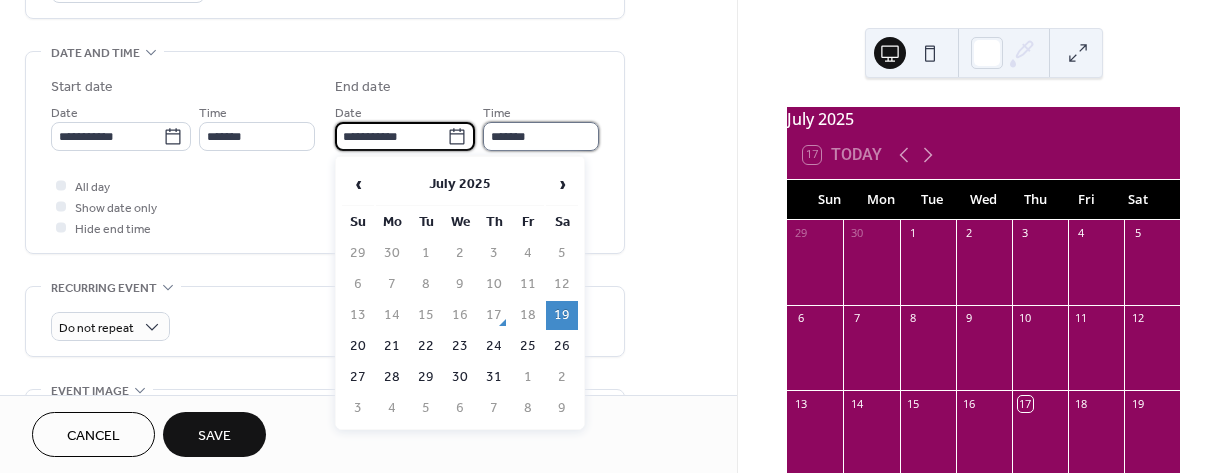 click on "*******" at bounding box center [541, 136] 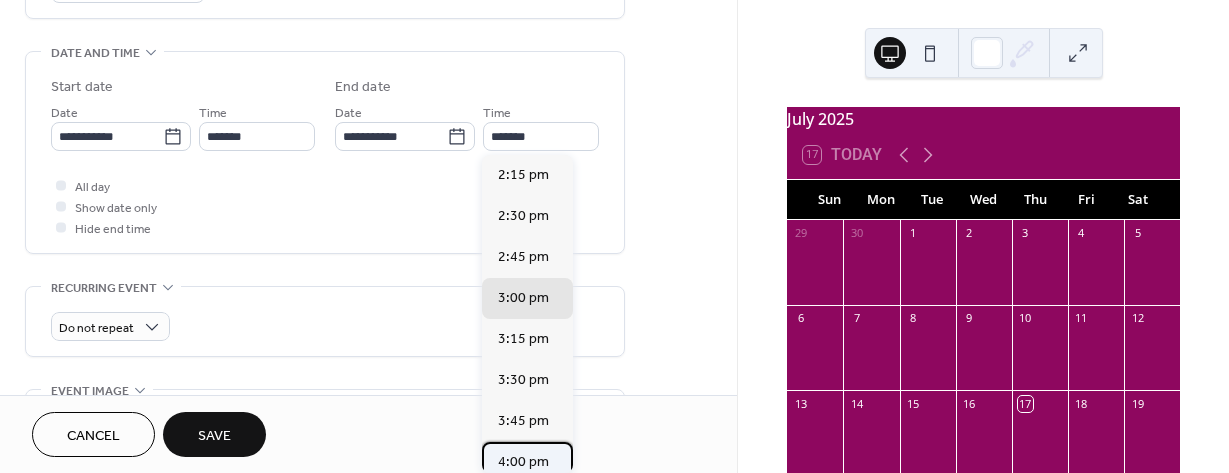 click on "4:00 pm" at bounding box center [523, 462] 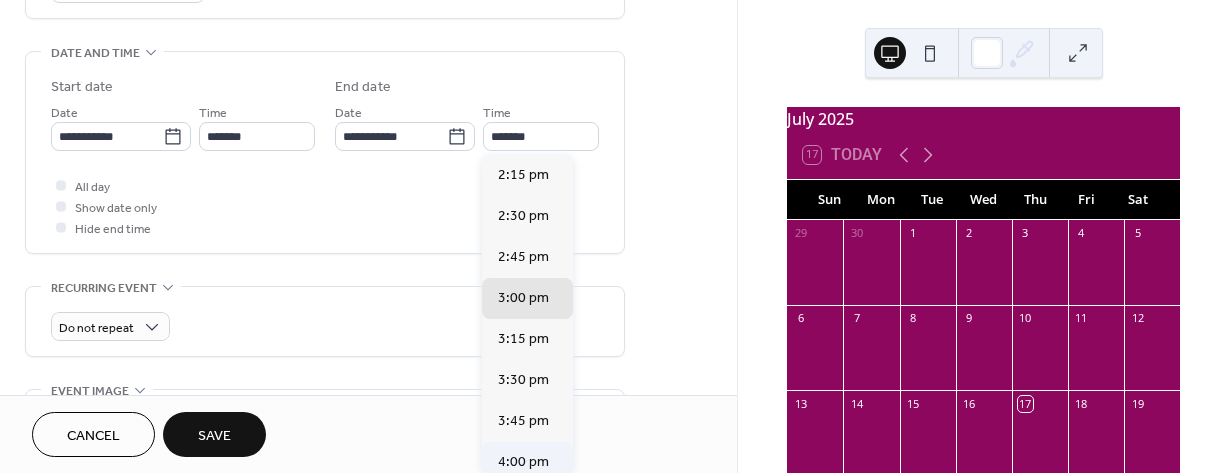 type on "*******" 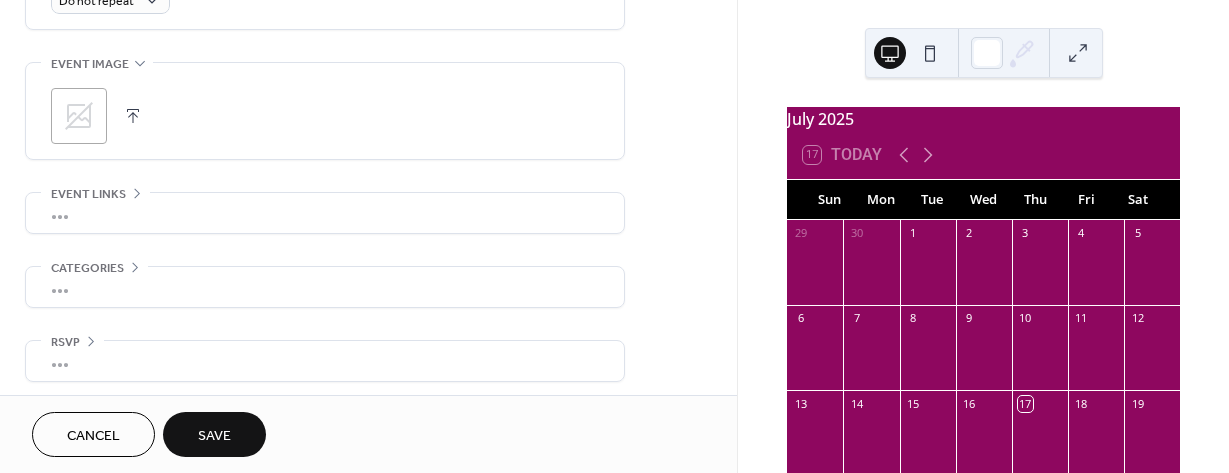 scroll, scrollTop: 934, scrollLeft: 0, axis: vertical 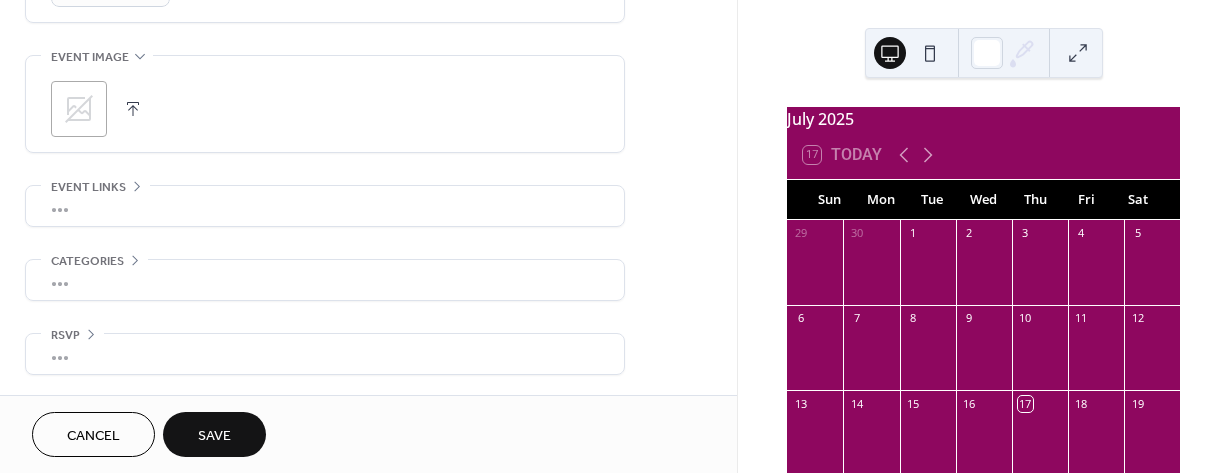 click on "Save" at bounding box center (214, 436) 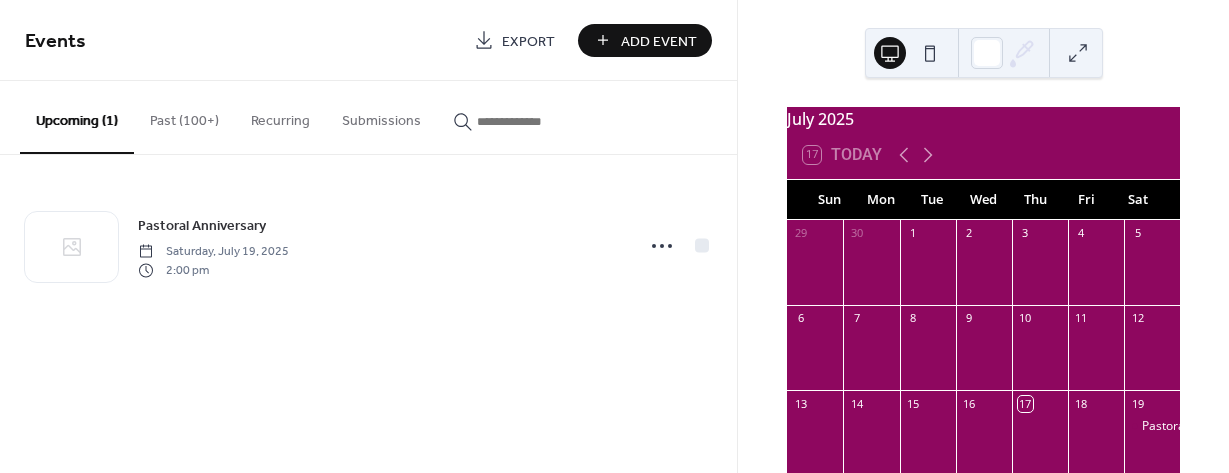 click on "Add Event" at bounding box center [659, 41] 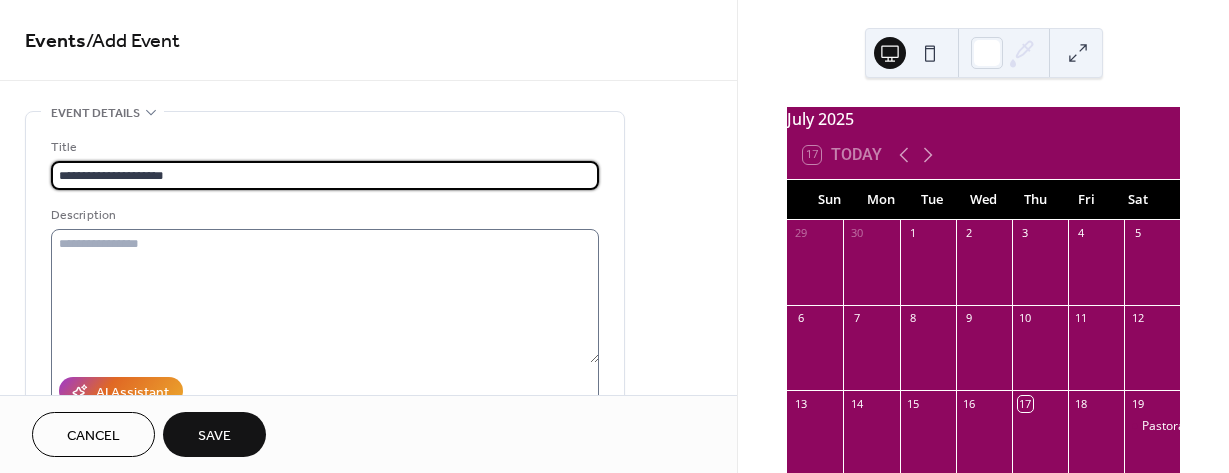 type on "**********" 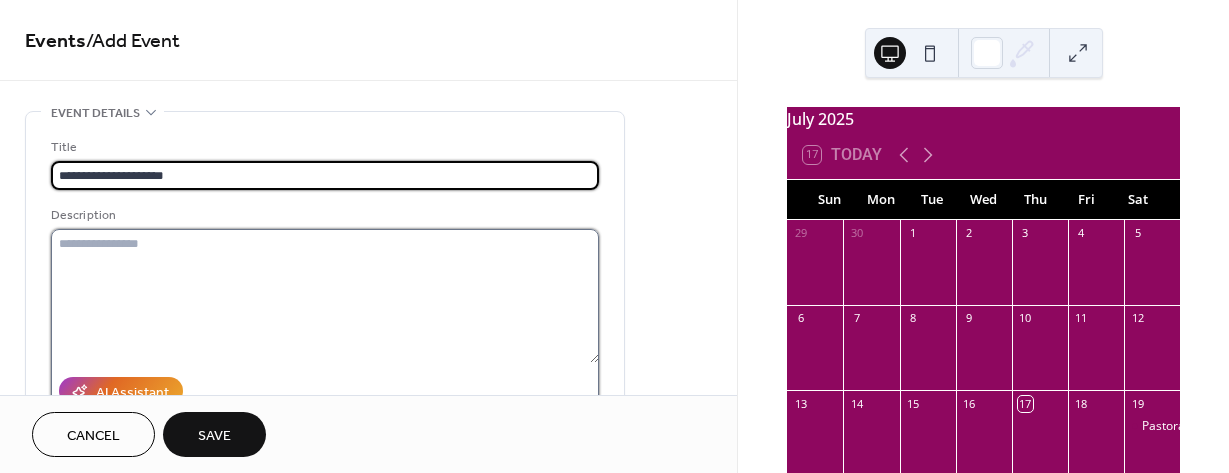 click at bounding box center (325, 296) 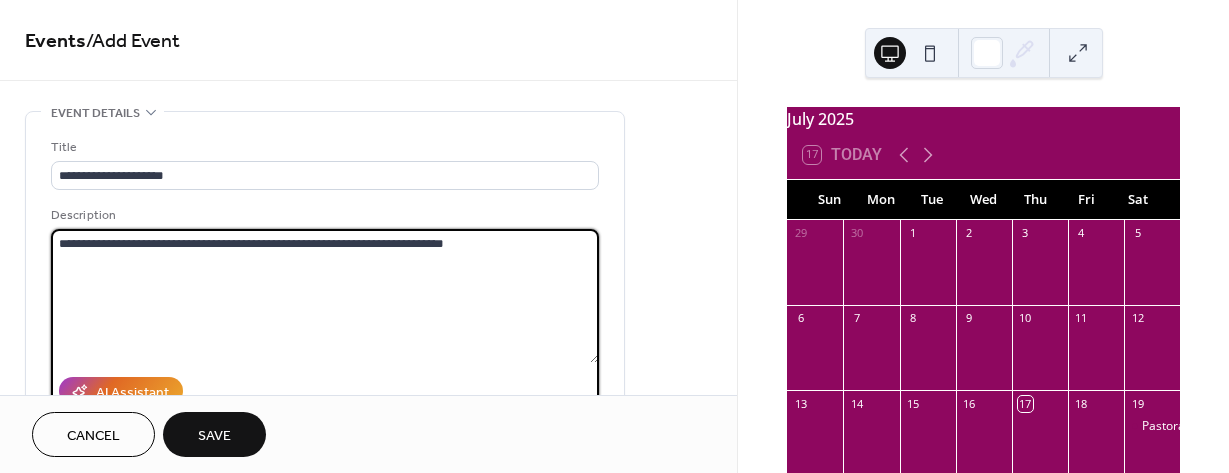click on "**********" at bounding box center [325, 296] 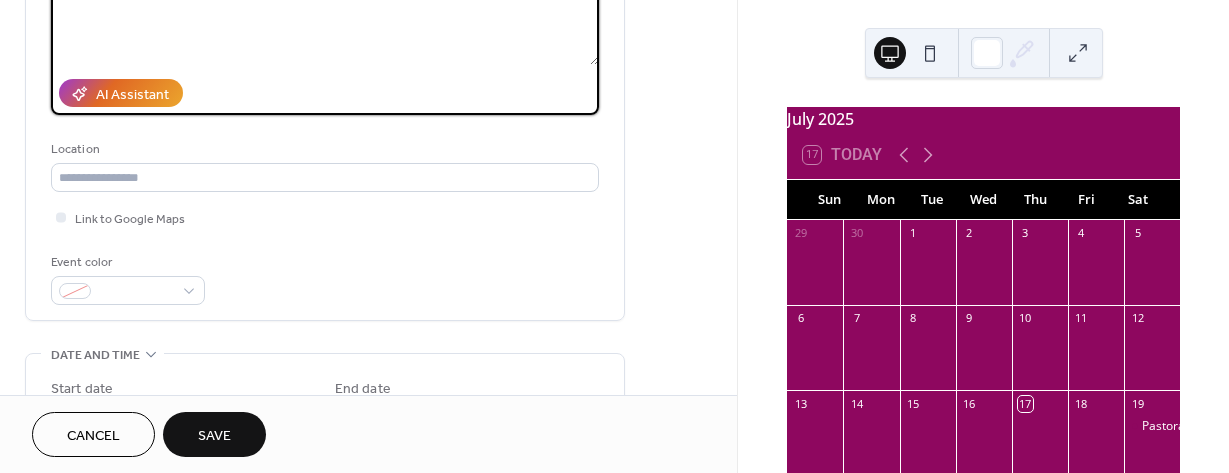 scroll, scrollTop: 300, scrollLeft: 0, axis: vertical 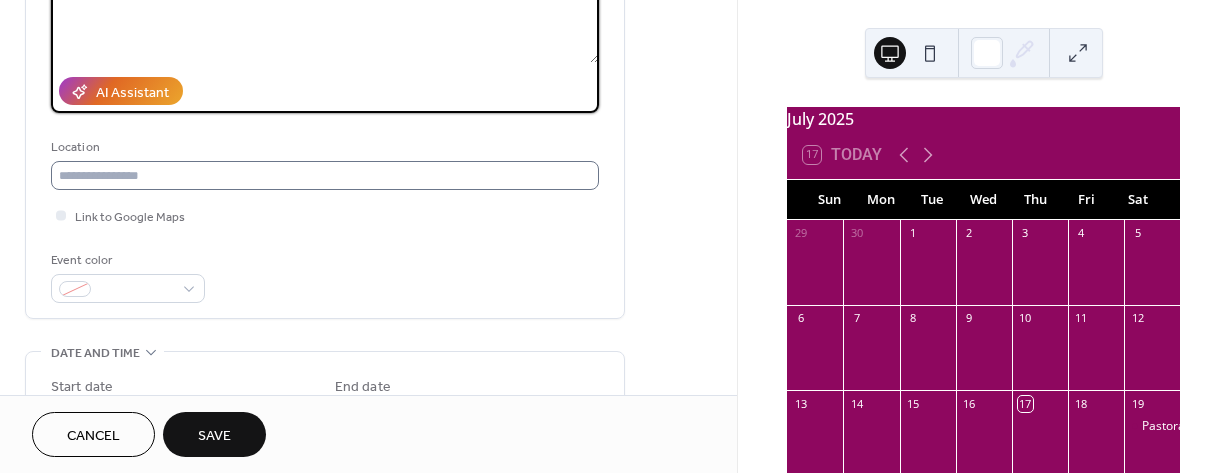 type on "**********" 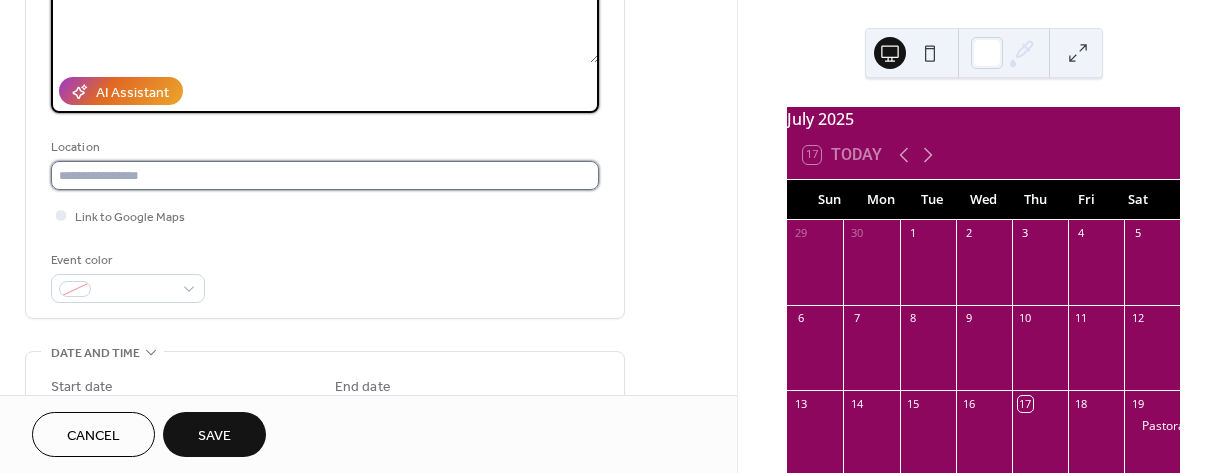 click at bounding box center (325, 175) 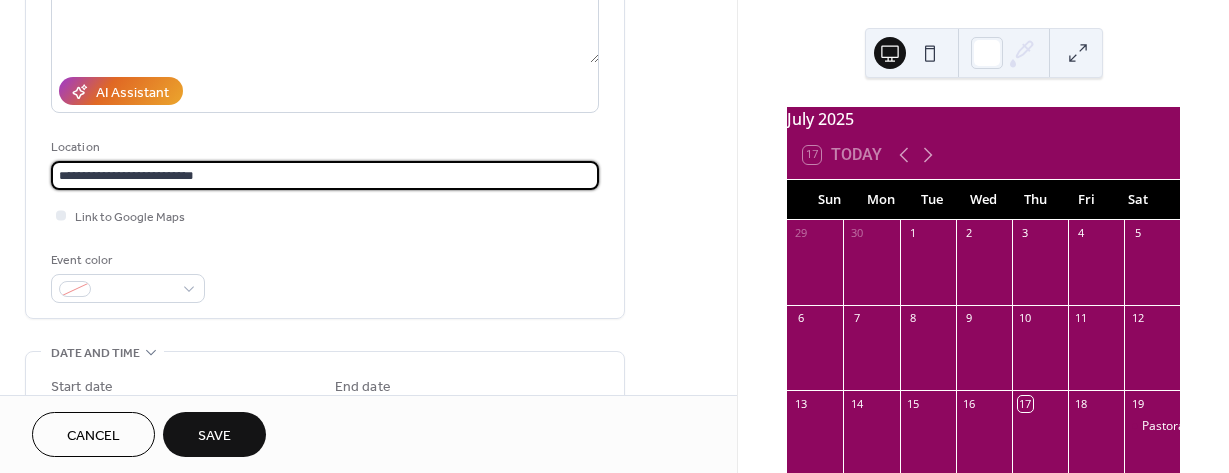 drag, startPoint x: 214, startPoint y: 184, endPoint x: 28, endPoint y: 173, distance: 186.32498 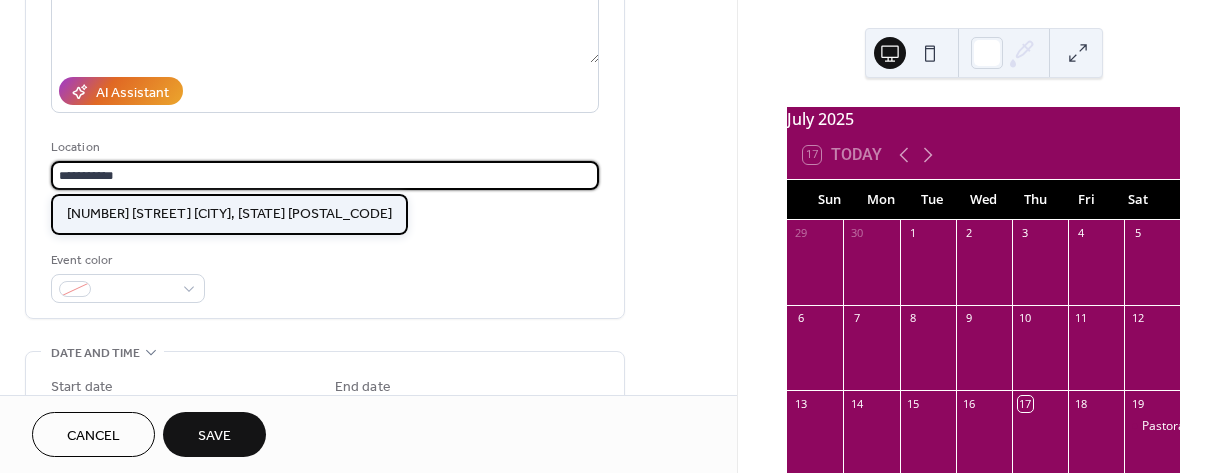 click on "[NUMBER] [STREET] [CITY], [STATE] [POSTAL_CODE]" at bounding box center [229, 214] 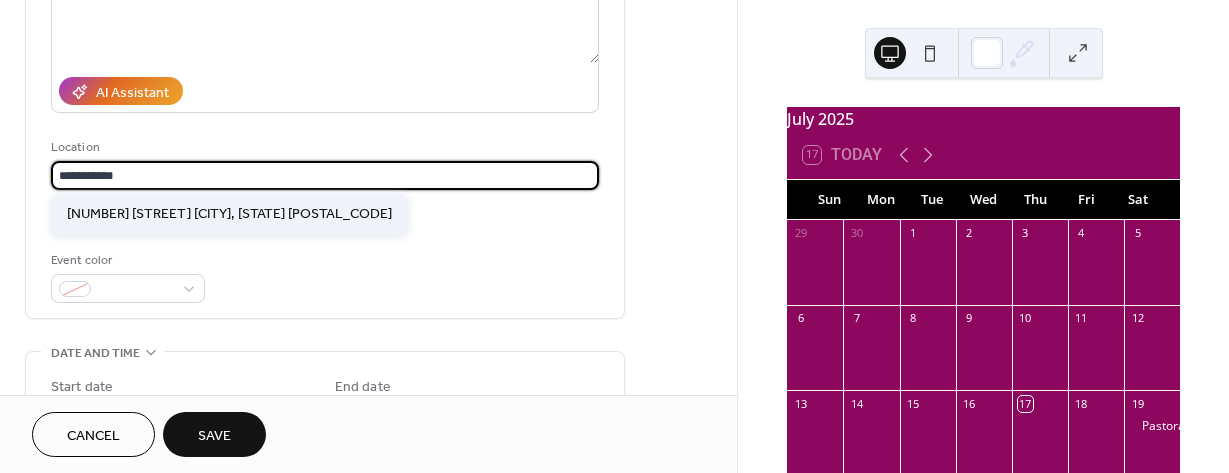 type on "**********" 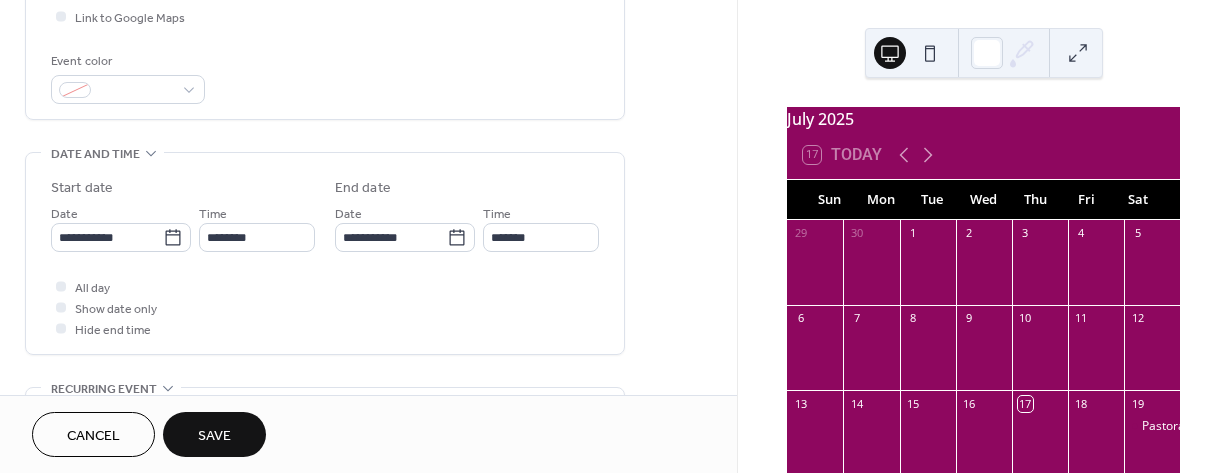 scroll, scrollTop: 500, scrollLeft: 0, axis: vertical 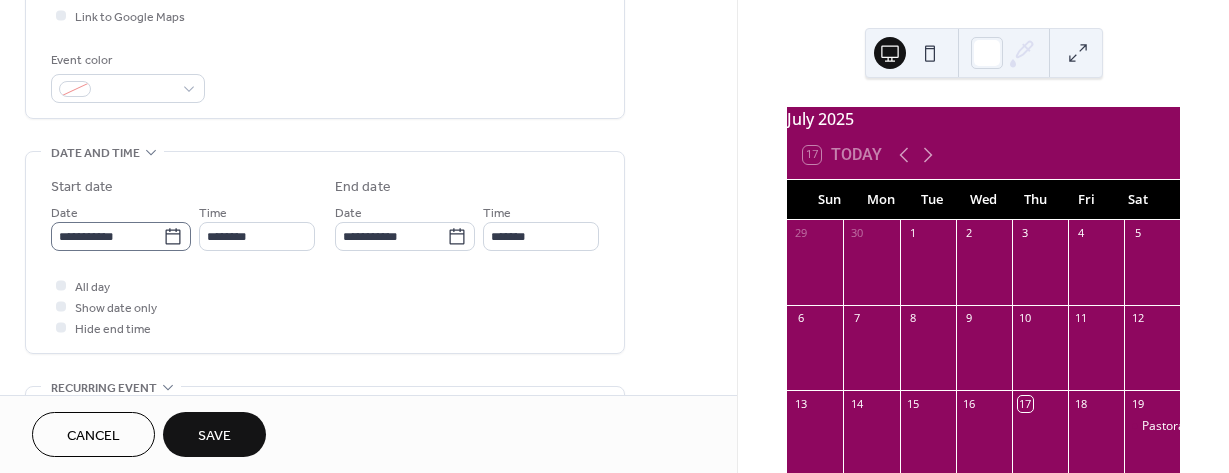 click 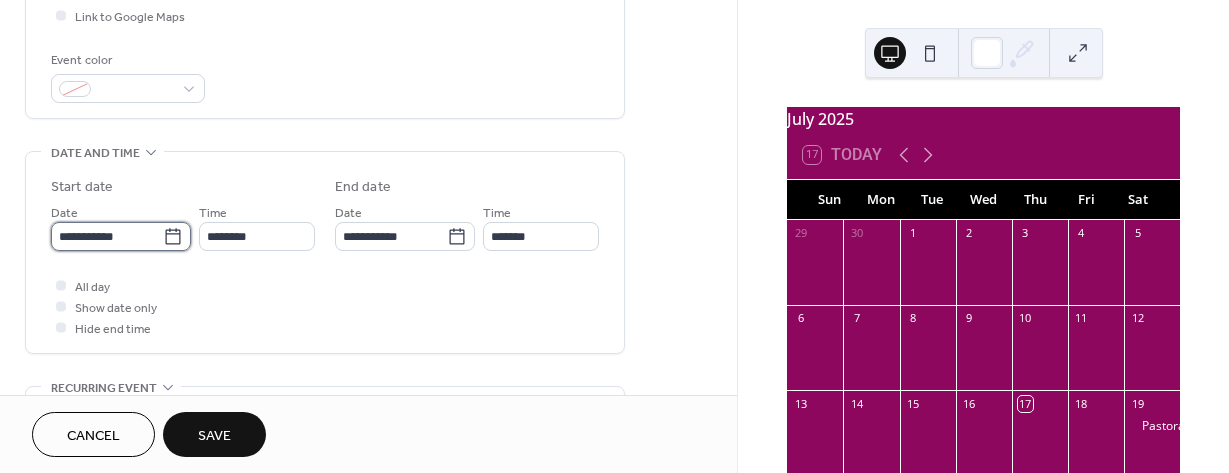 click on "**********" at bounding box center [107, 236] 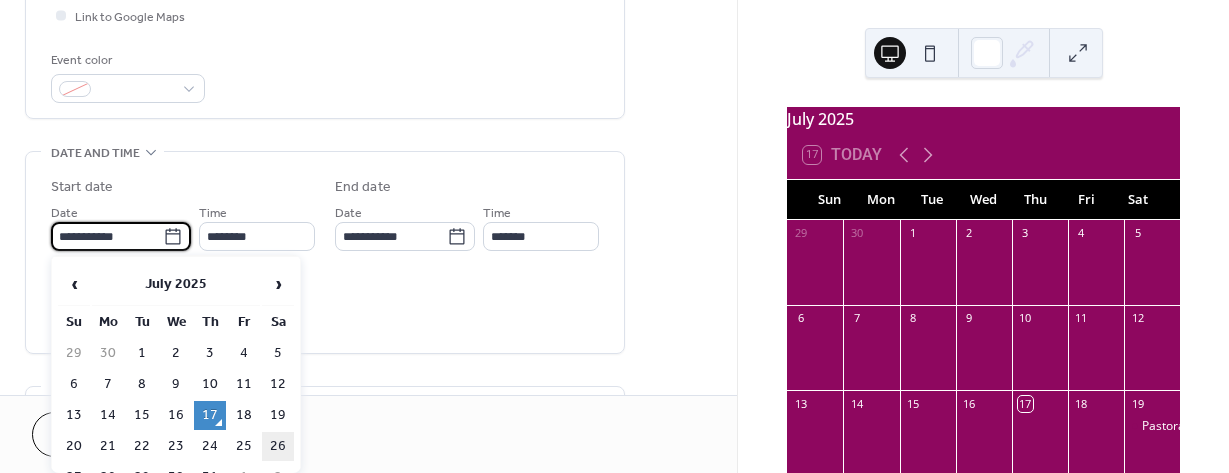 click on "26" at bounding box center [278, 446] 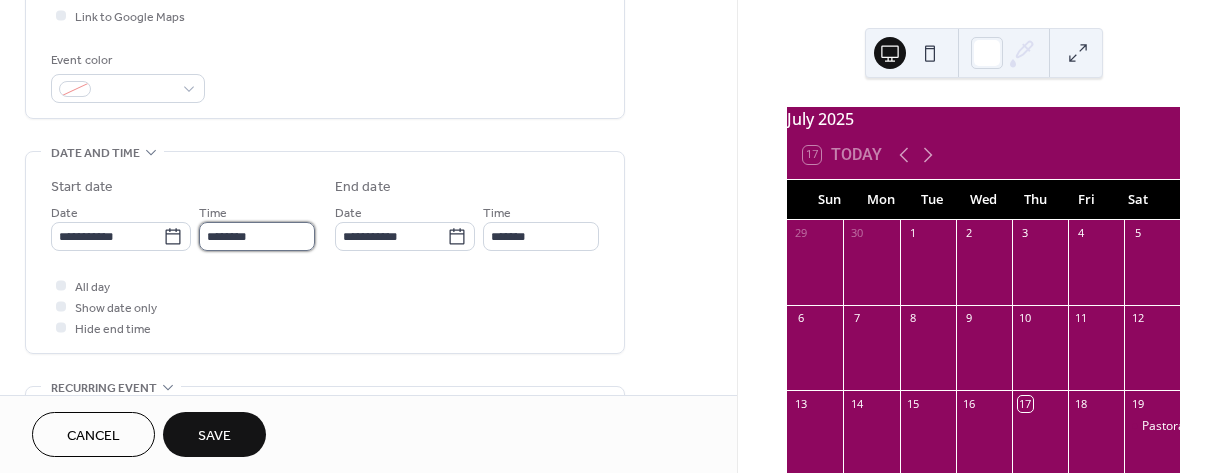 click on "********" at bounding box center [257, 236] 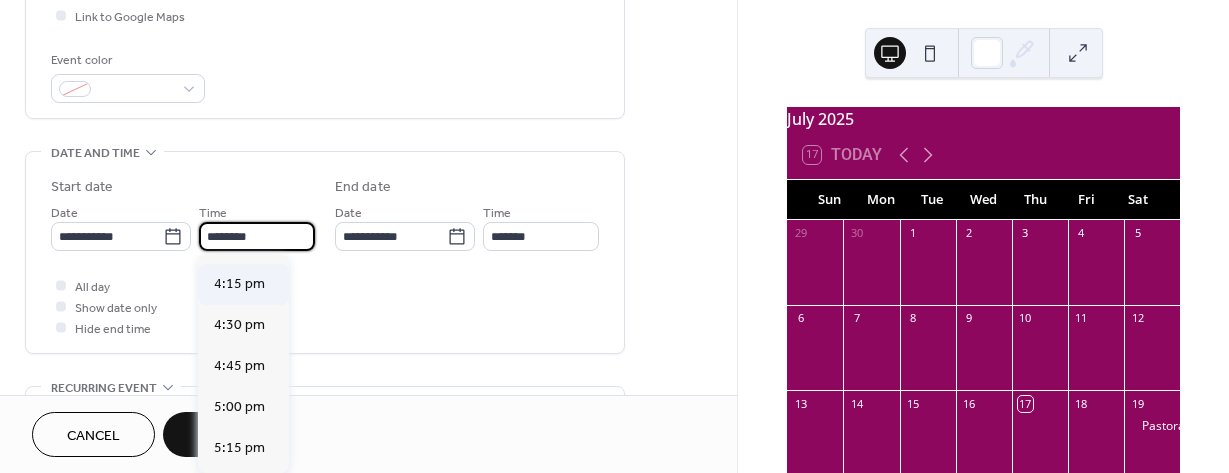 scroll, scrollTop: 2668, scrollLeft: 0, axis: vertical 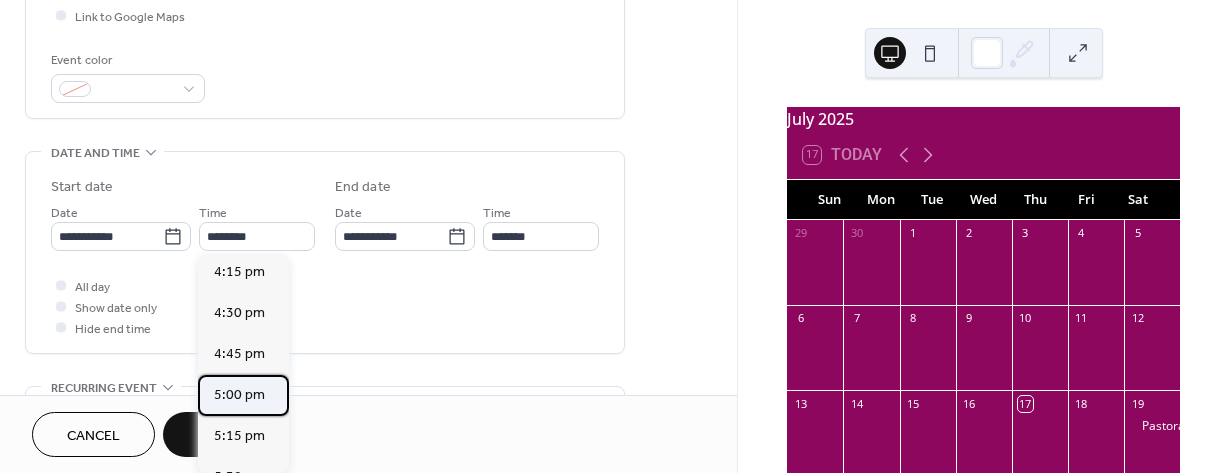 click on "5:00 pm" at bounding box center [239, 395] 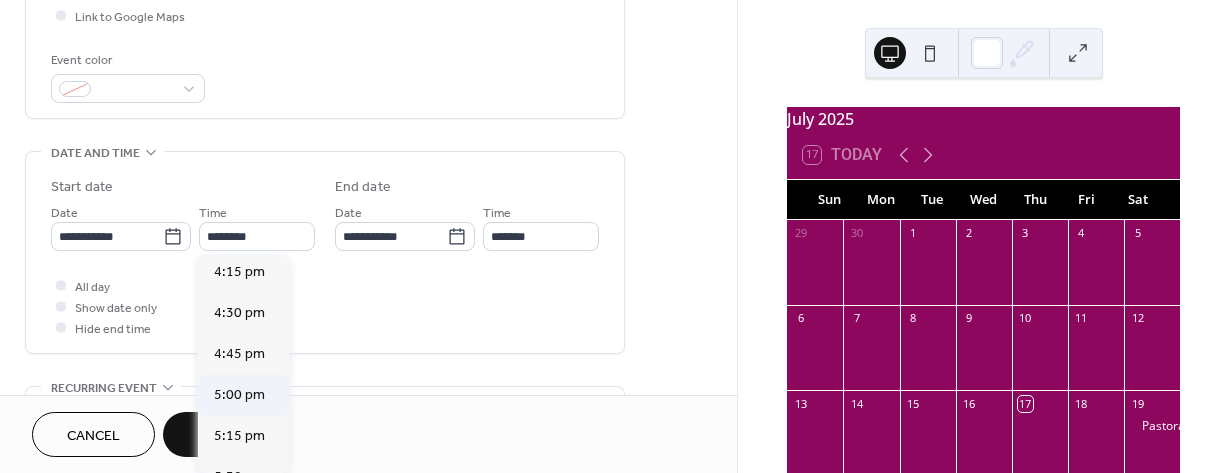 type on "*******" 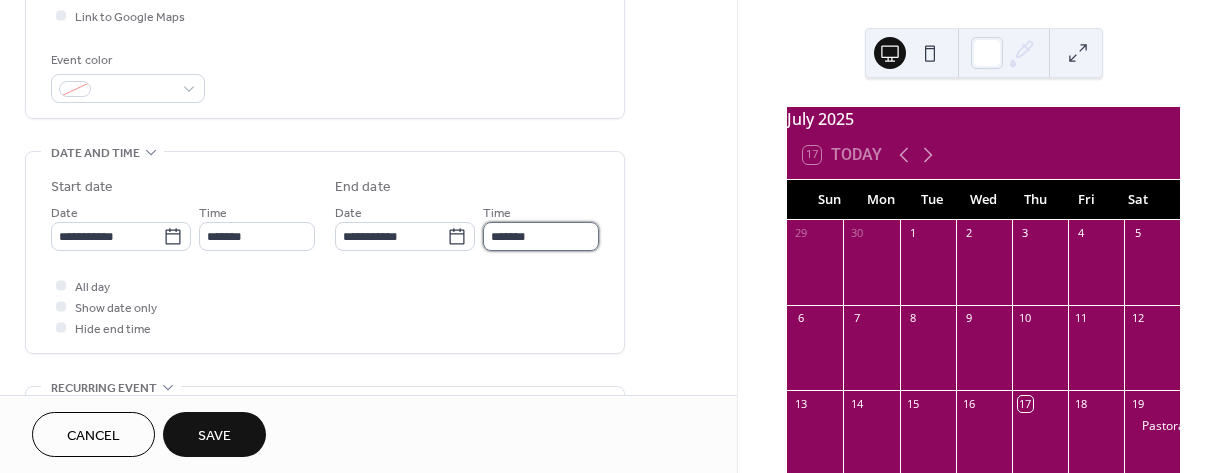 click on "*******" at bounding box center (541, 236) 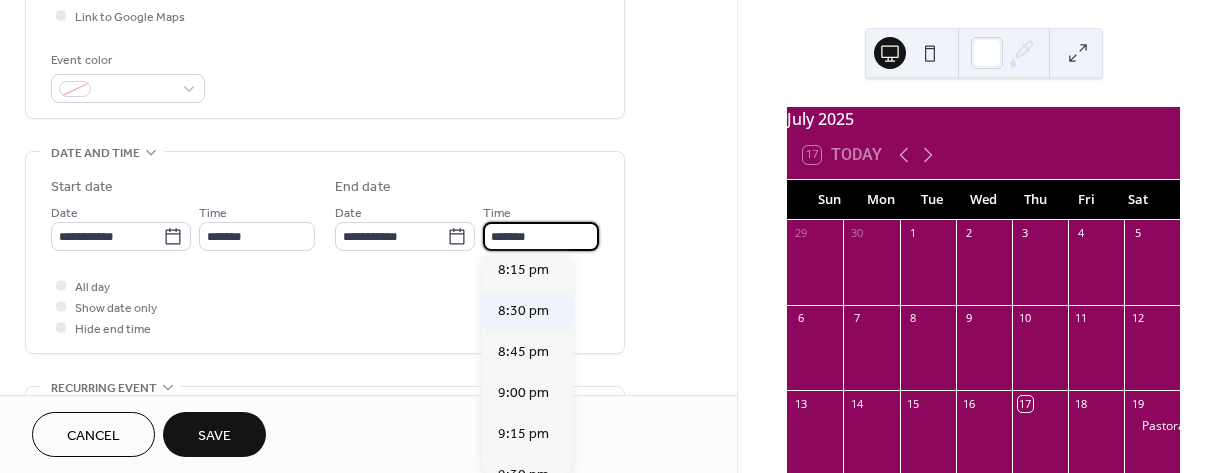 scroll, scrollTop: 500, scrollLeft: 0, axis: vertical 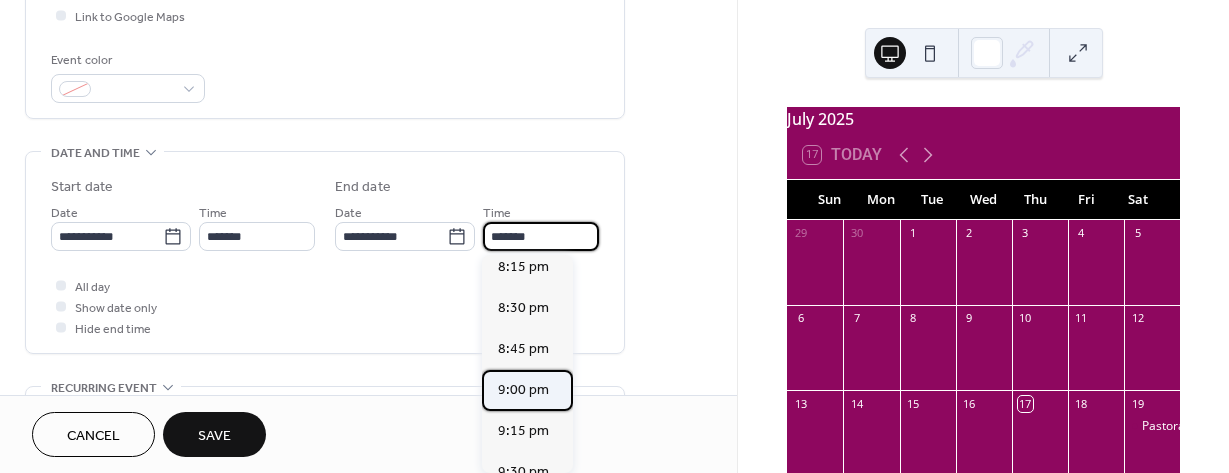 click on "9:00 pm" at bounding box center [523, 390] 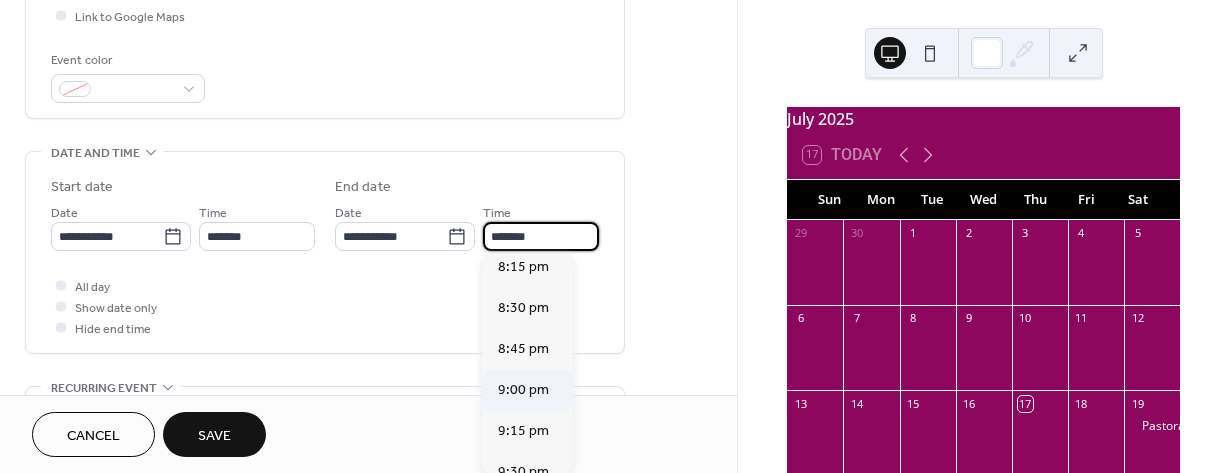 type on "*******" 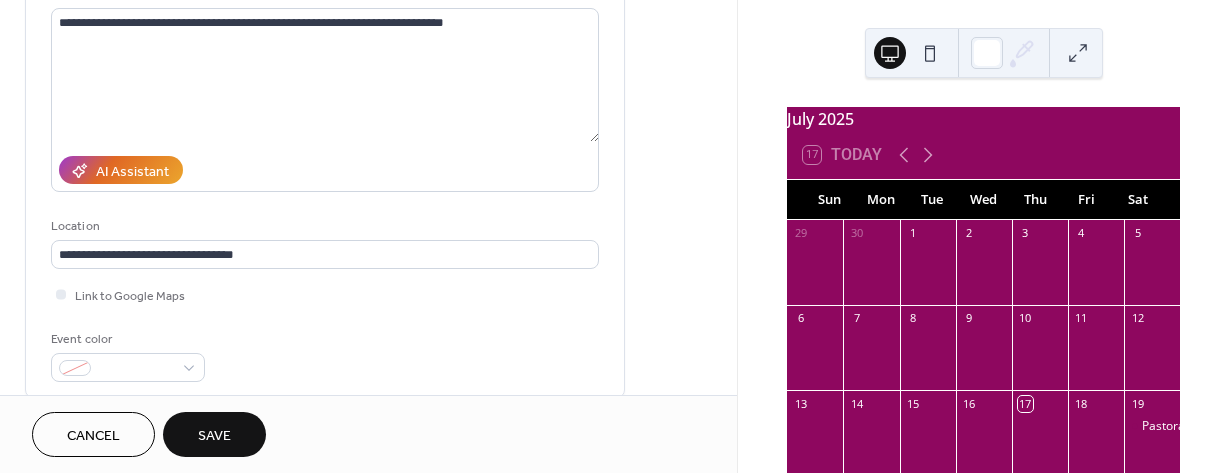 scroll, scrollTop: 100, scrollLeft: 0, axis: vertical 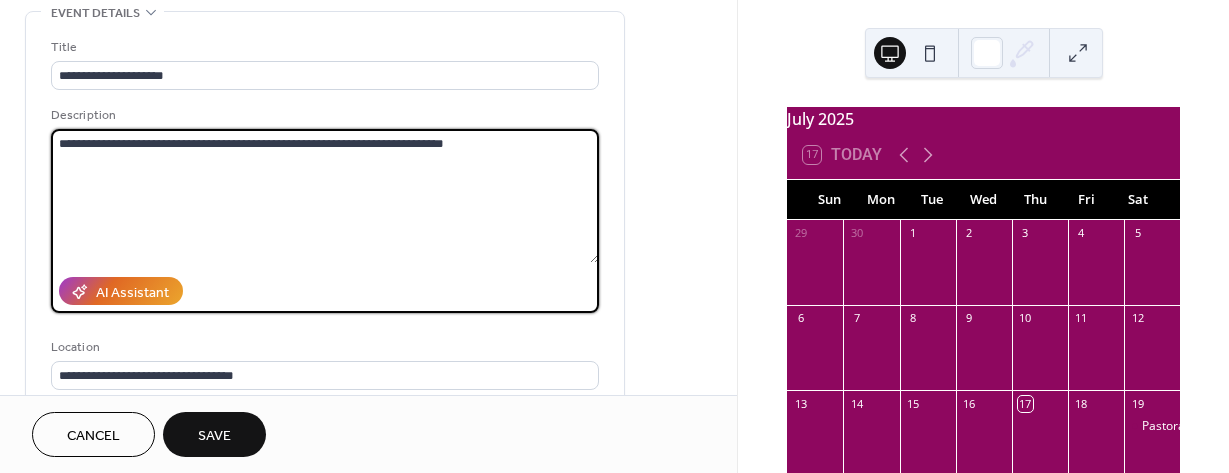 click on "**********" at bounding box center [325, 196] 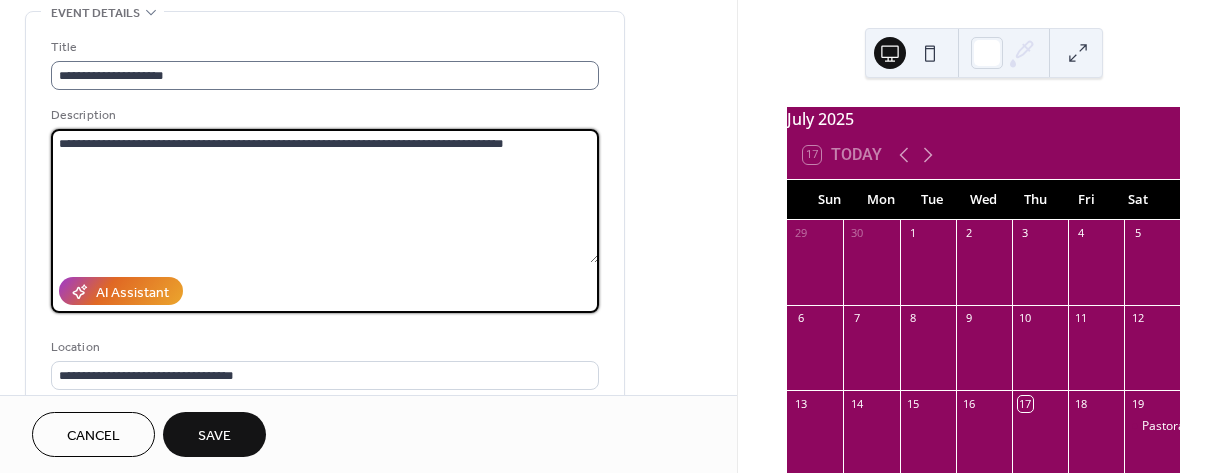 type on "**********" 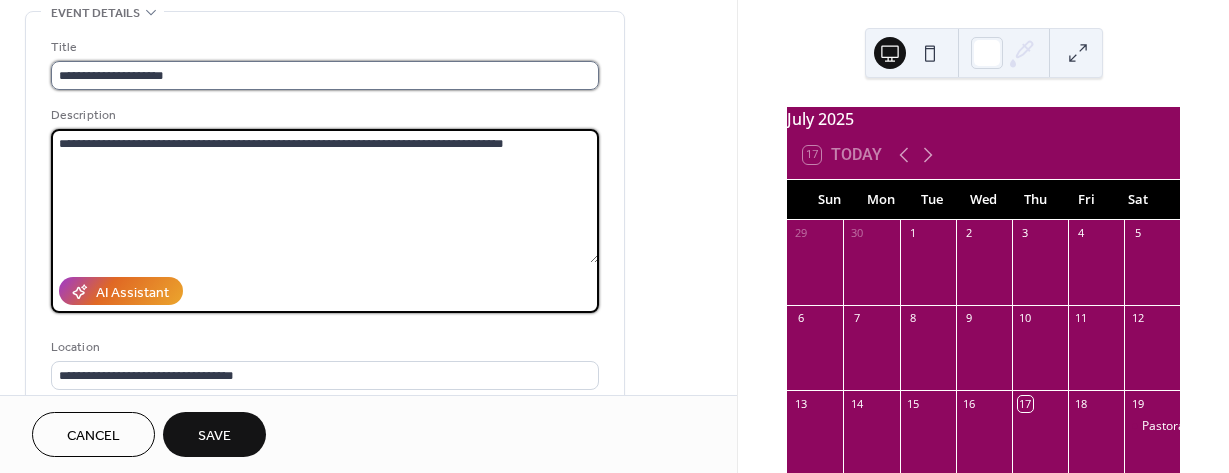 click on "**********" at bounding box center (325, 75) 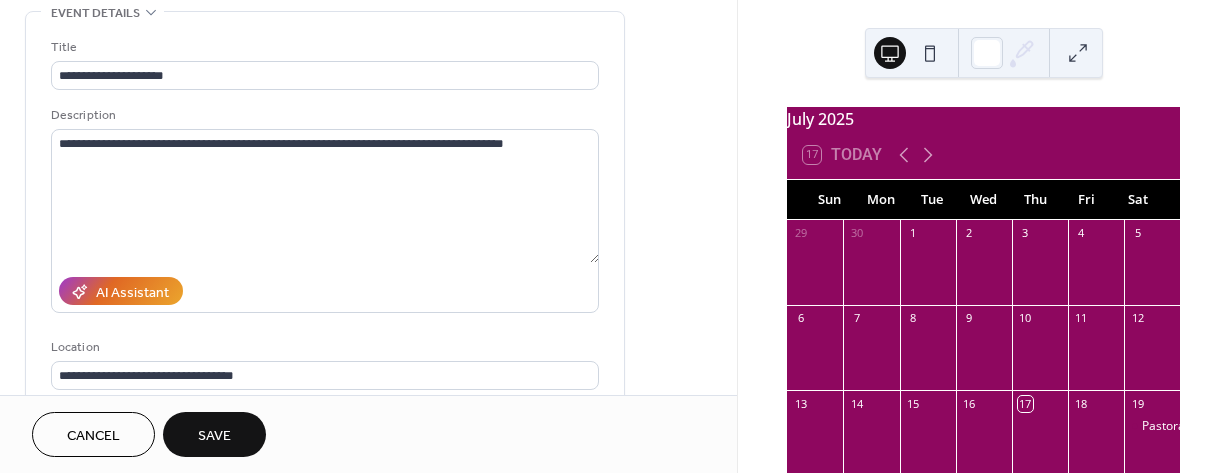 click on "Save" at bounding box center [214, 436] 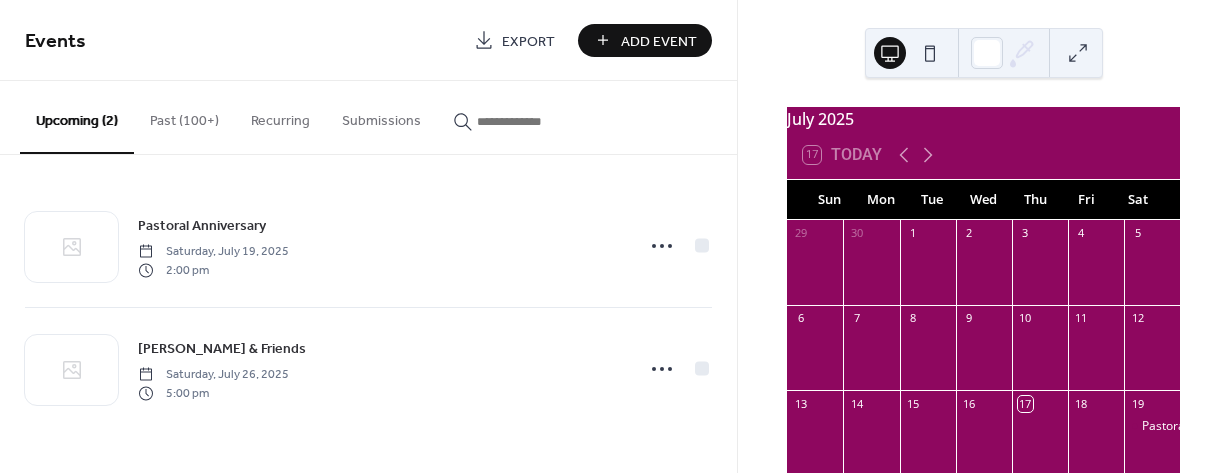 click on "Add Event" at bounding box center (659, 41) 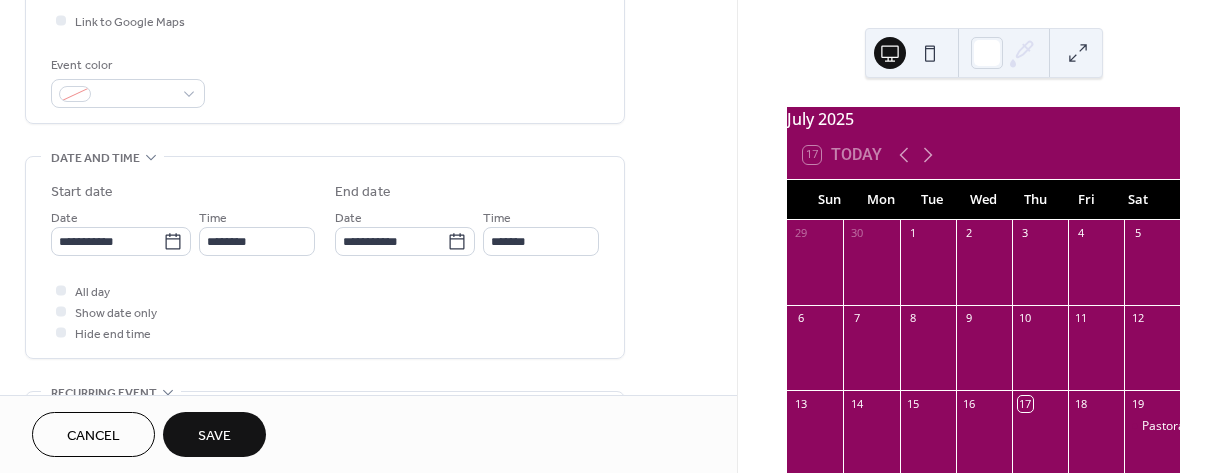 scroll, scrollTop: 500, scrollLeft: 0, axis: vertical 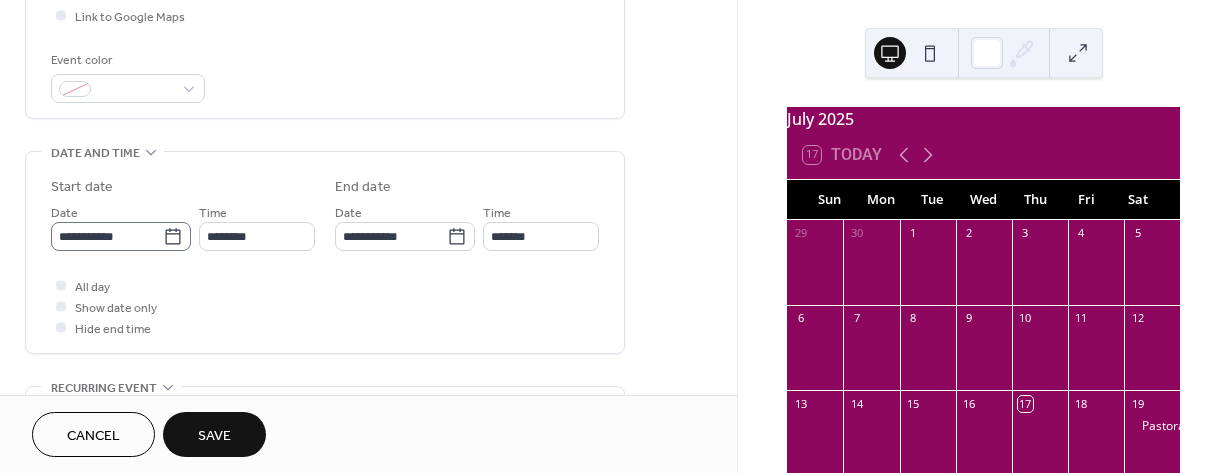 type on "******" 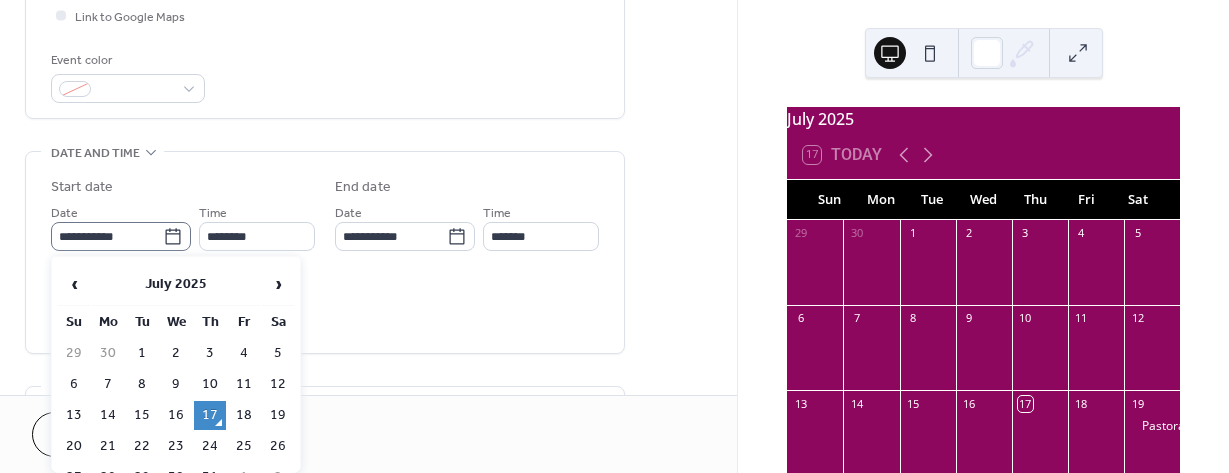 click 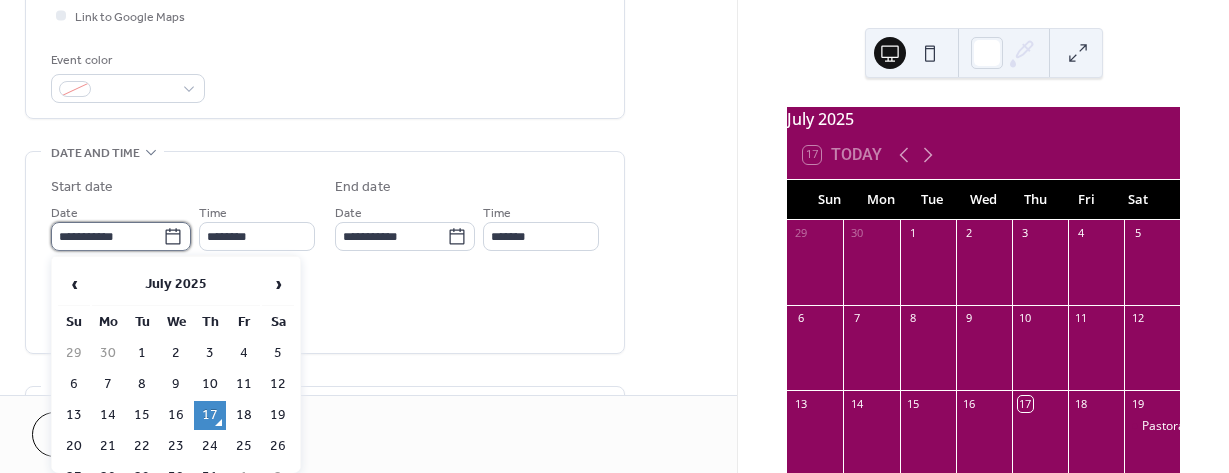 click on "**********" at bounding box center [107, 236] 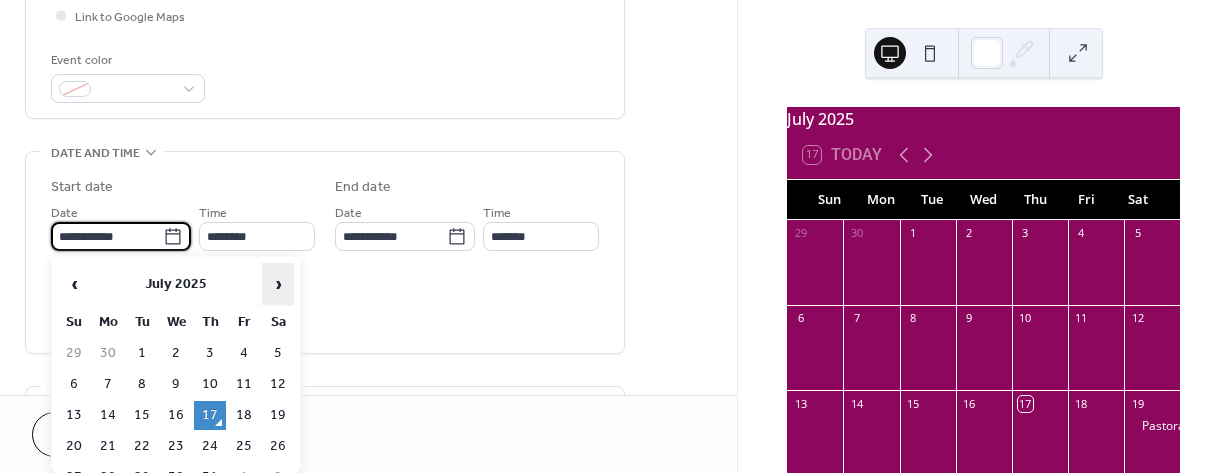 click on "›" at bounding box center [278, 284] 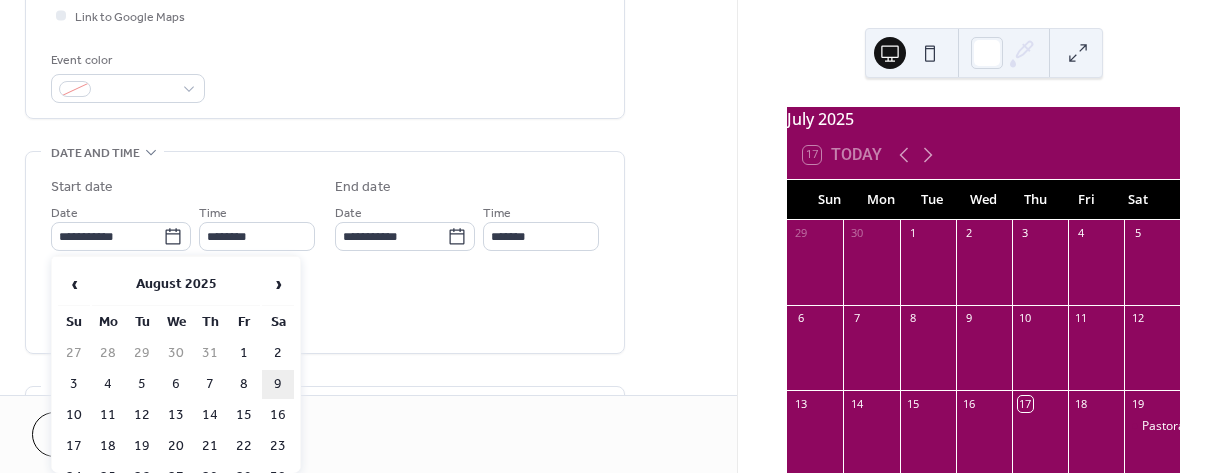 click on "9" at bounding box center [278, 384] 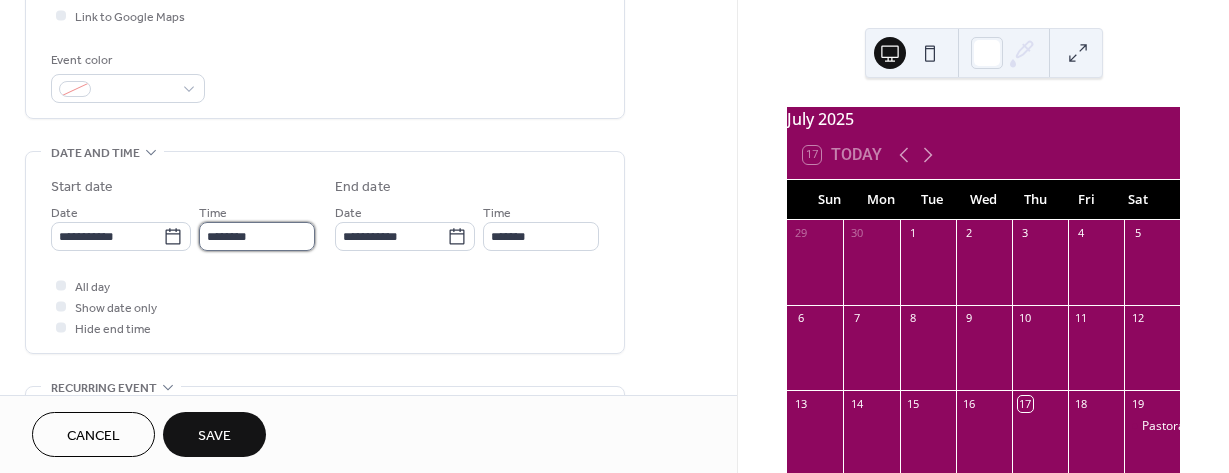 click on "********" at bounding box center [257, 236] 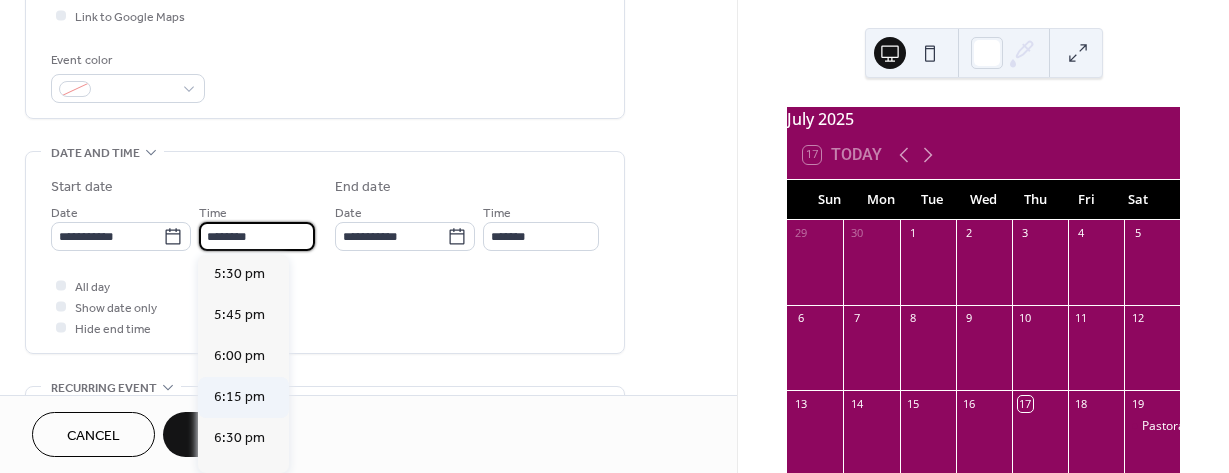 scroll, scrollTop: 2868, scrollLeft: 0, axis: vertical 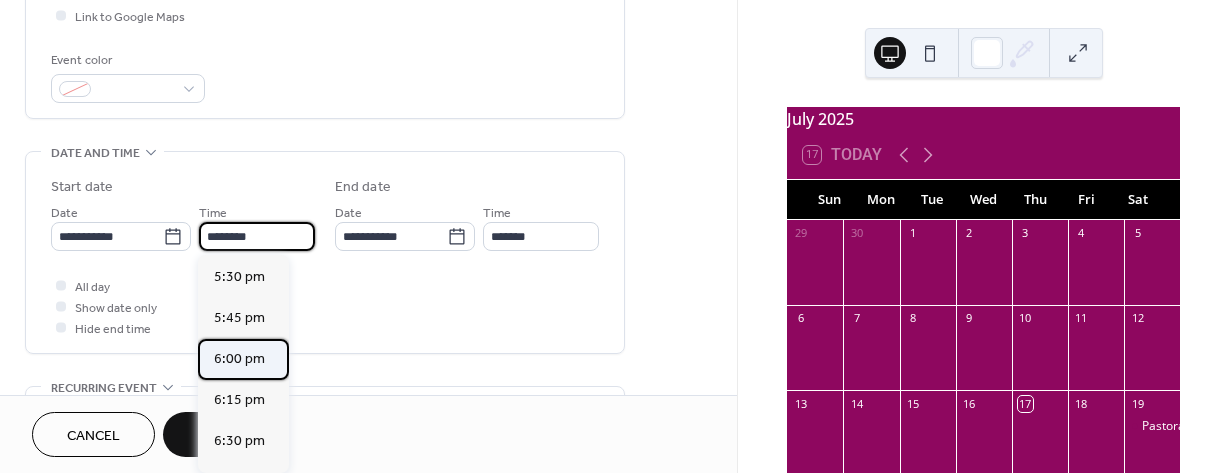 click on "6:00 pm" at bounding box center (239, 359) 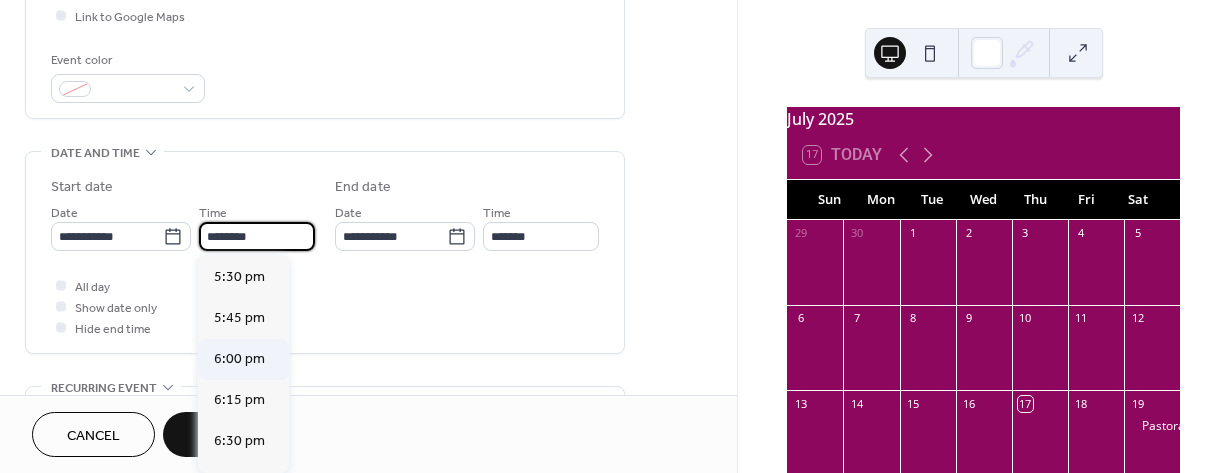 type on "*******" 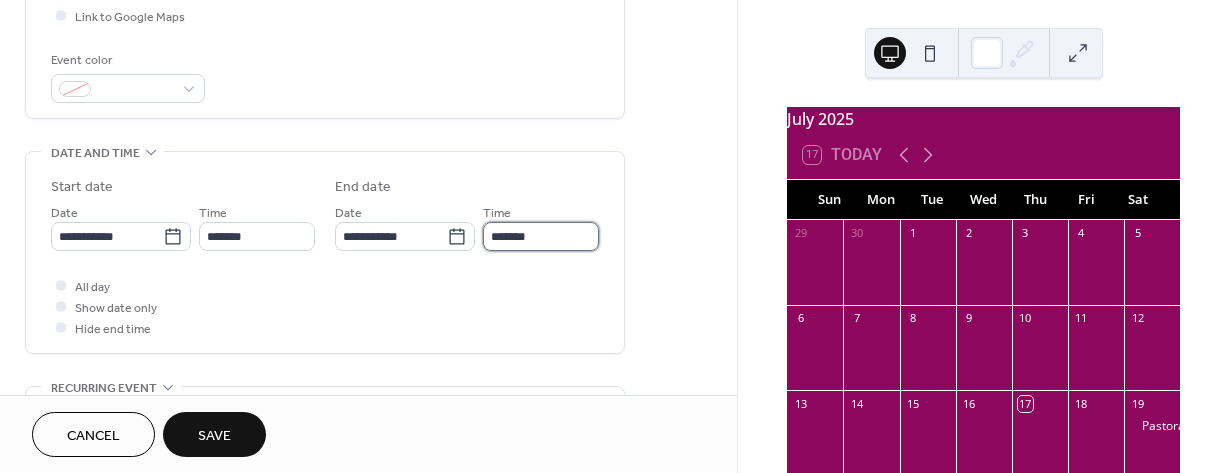 click on "*******" at bounding box center [541, 236] 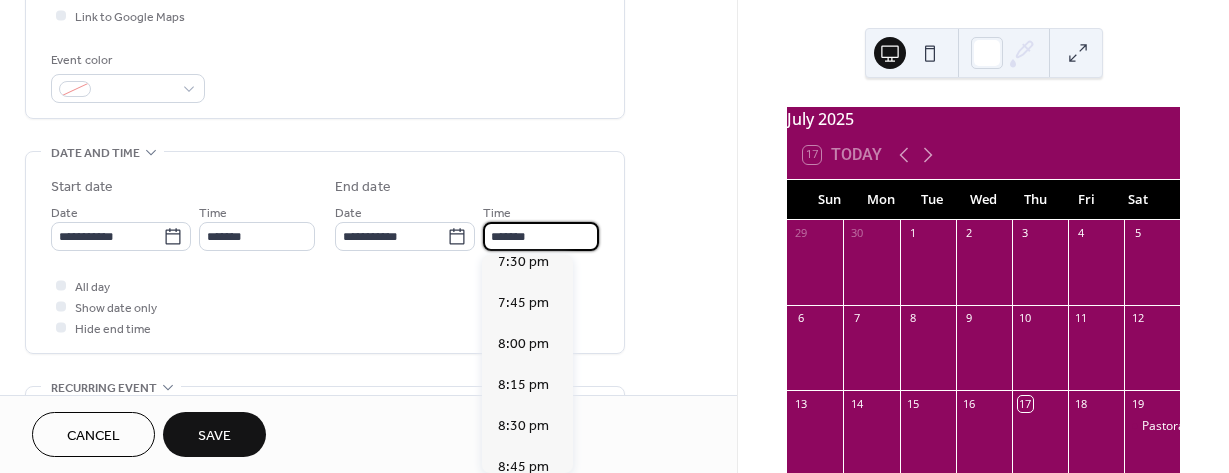 scroll, scrollTop: 300, scrollLeft: 0, axis: vertical 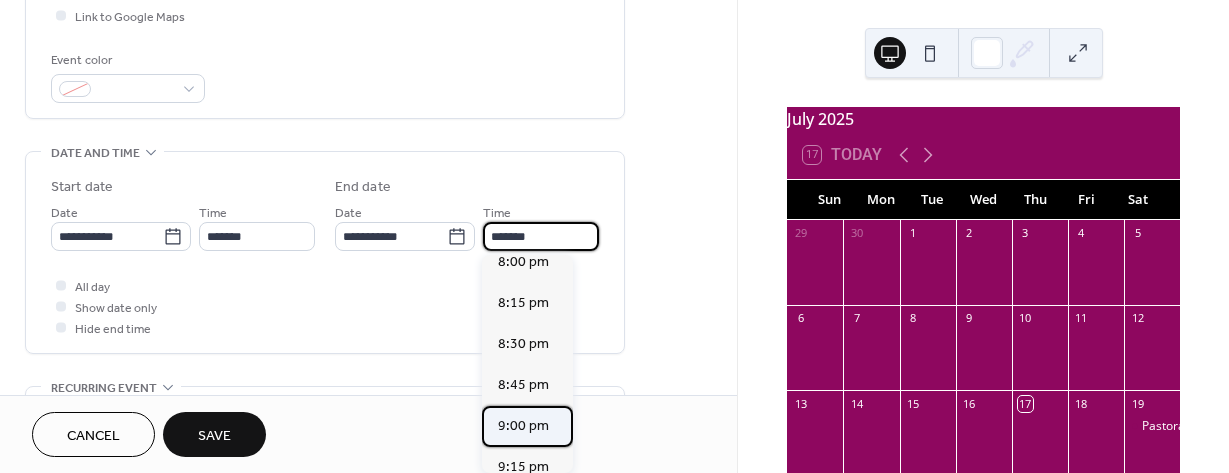 click on "9:00 pm" at bounding box center [523, 426] 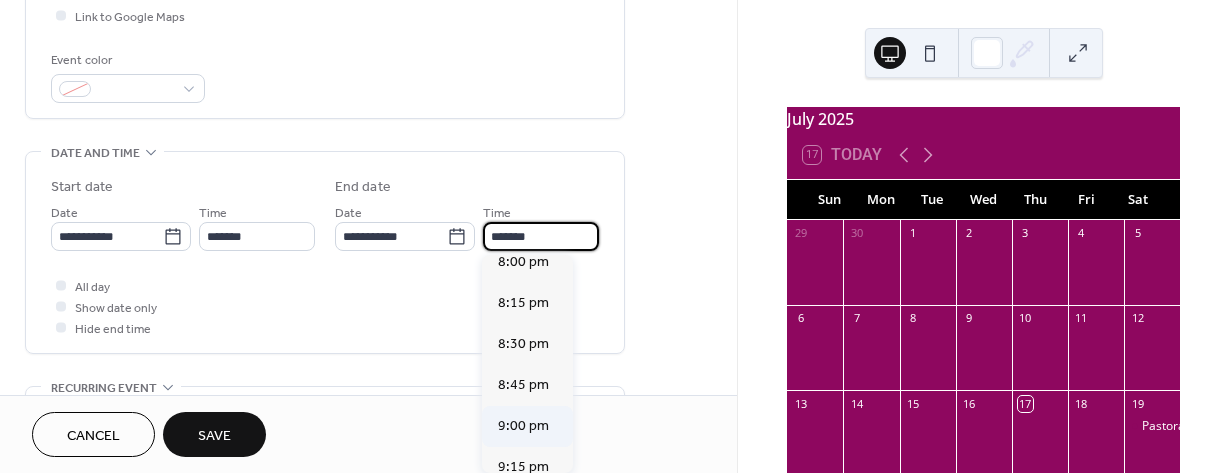 type on "*******" 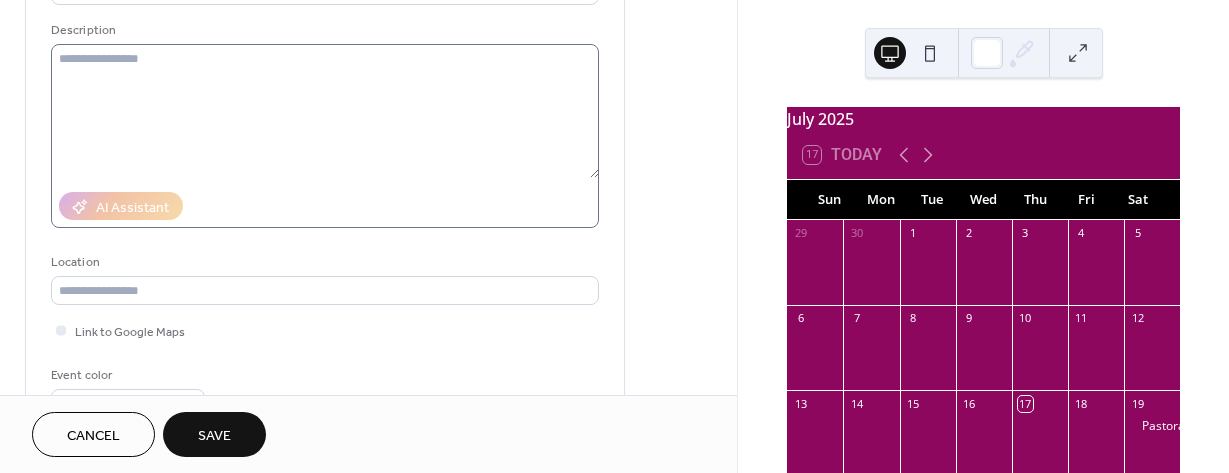 scroll, scrollTop: 200, scrollLeft: 0, axis: vertical 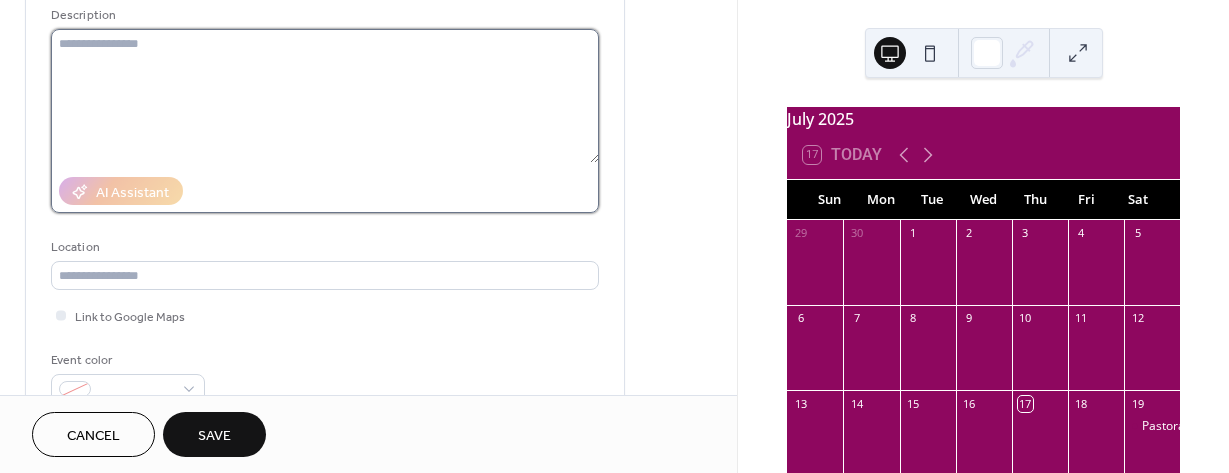 click at bounding box center [325, 96] 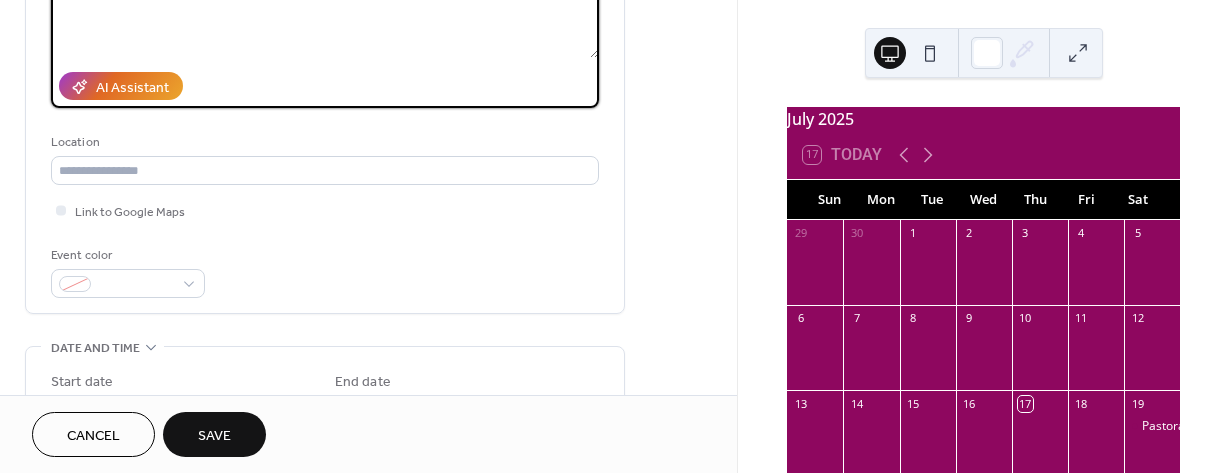 scroll, scrollTop: 400, scrollLeft: 0, axis: vertical 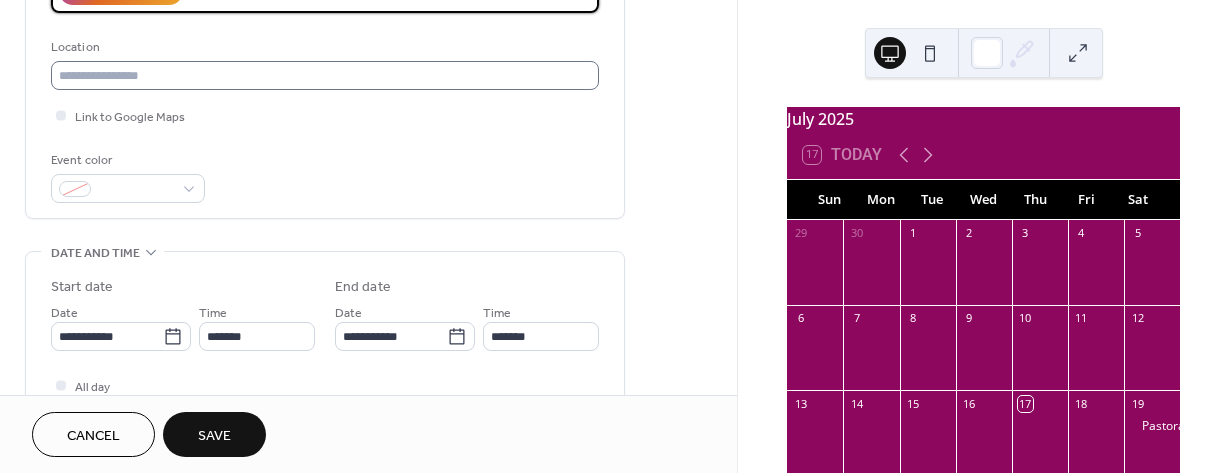 type on "**********" 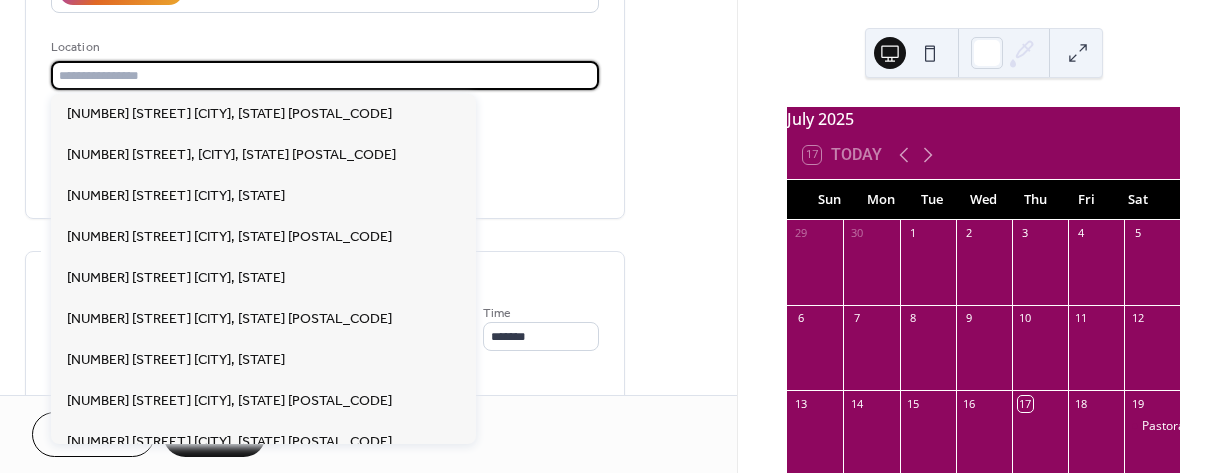 click at bounding box center [325, 75] 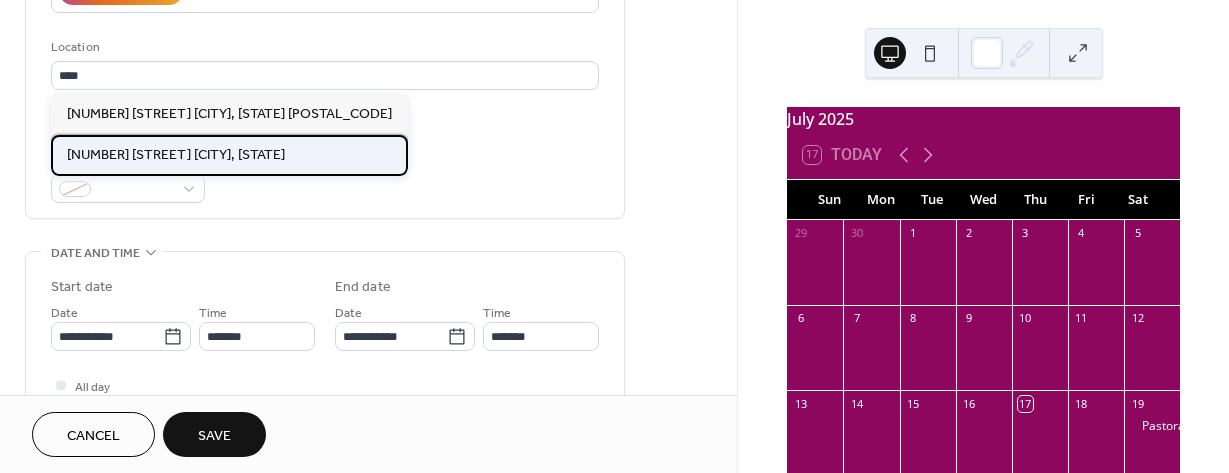 click on "[NUMBER] [STREET] [CITY], [STATE]" at bounding box center (176, 155) 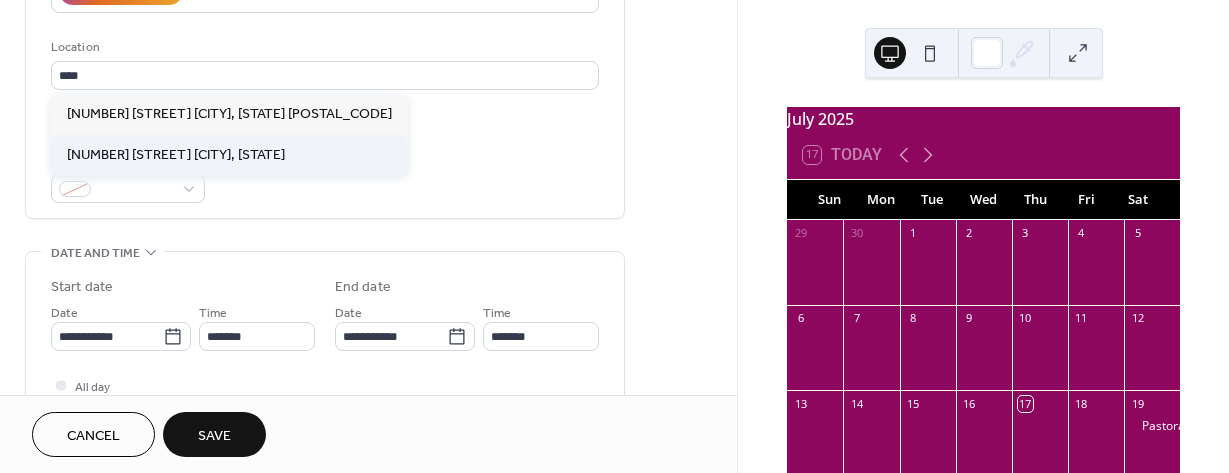 type on "**********" 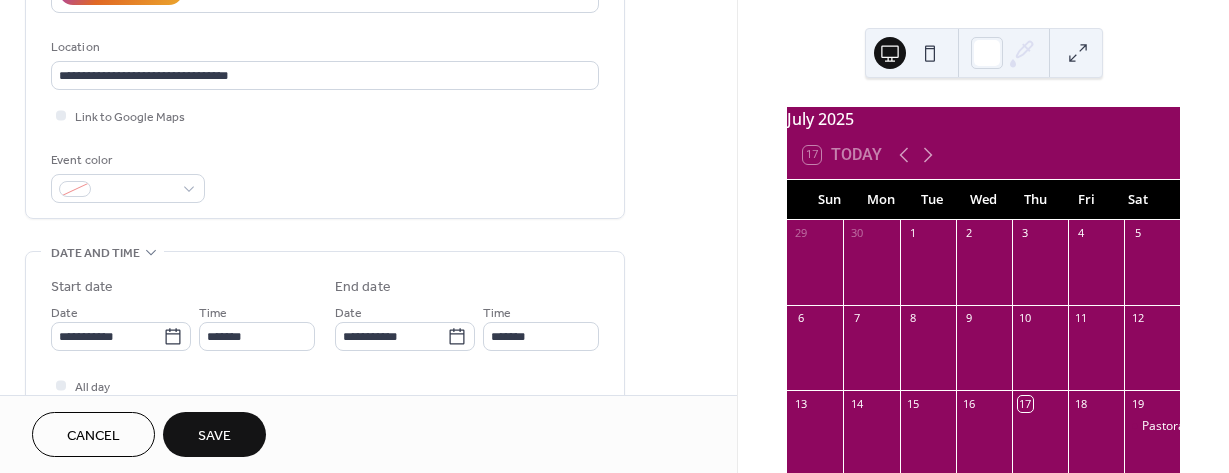 click on "Save" at bounding box center [214, 434] 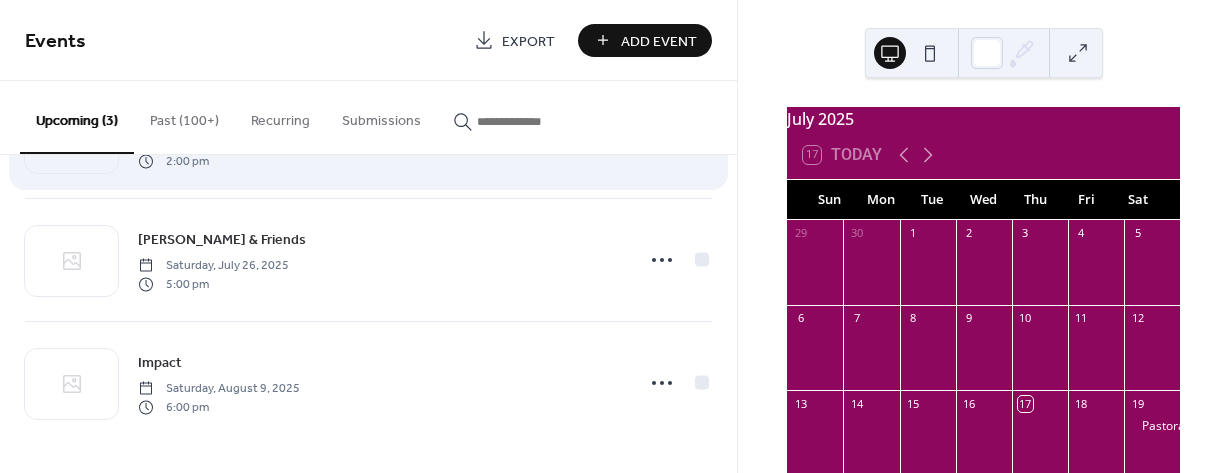 scroll, scrollTop: 110, scrollLeft: 0, axis: vertical 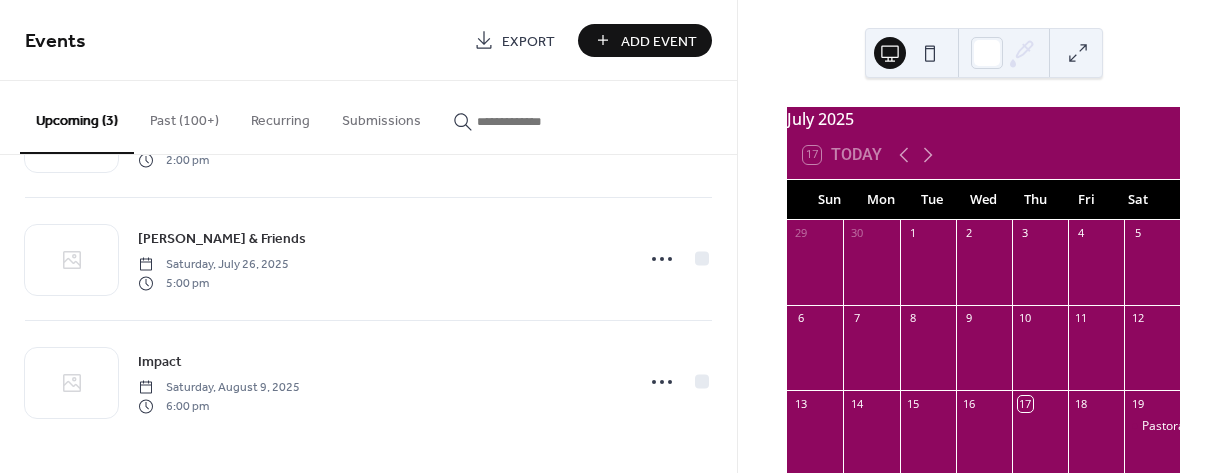 click on "Add Event" at bounding box center (659, 41) 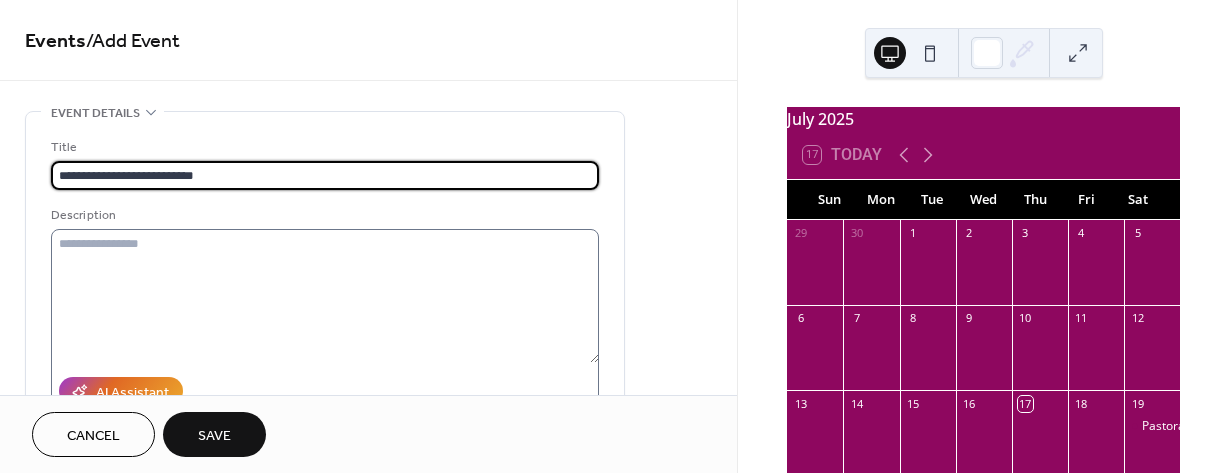 type on "**********" 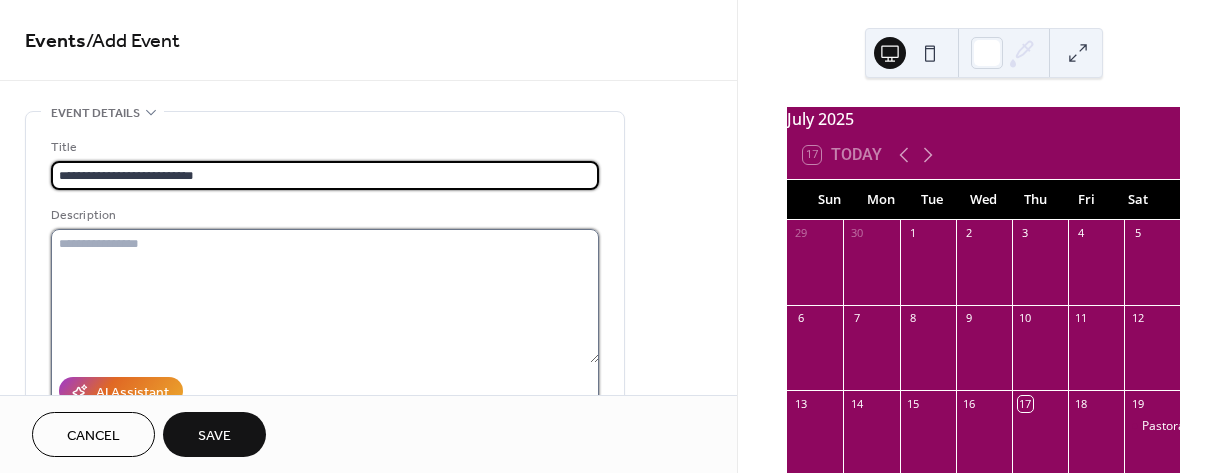 click at bounding box center [325, 296] 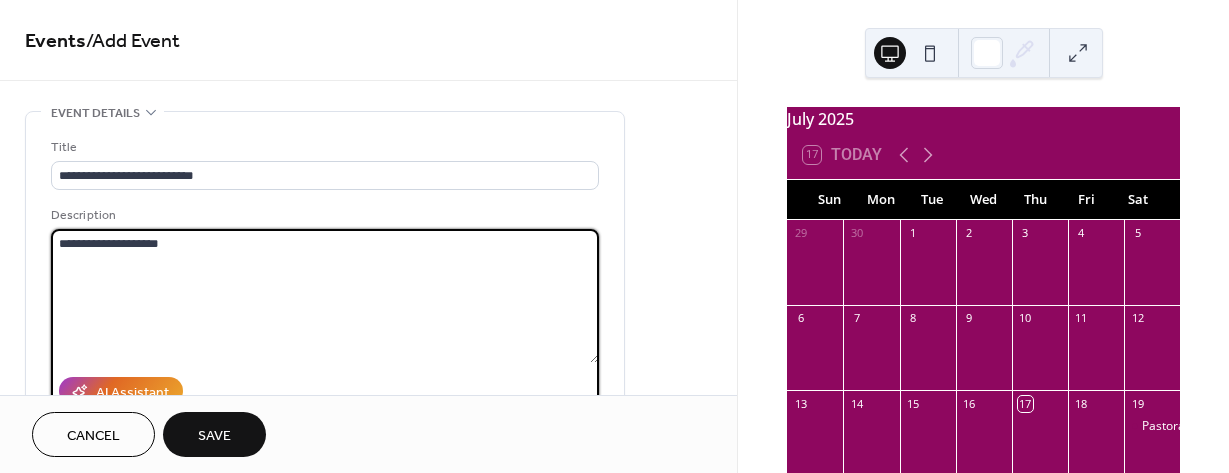 click on "**********" at bounding box center (325, 296) 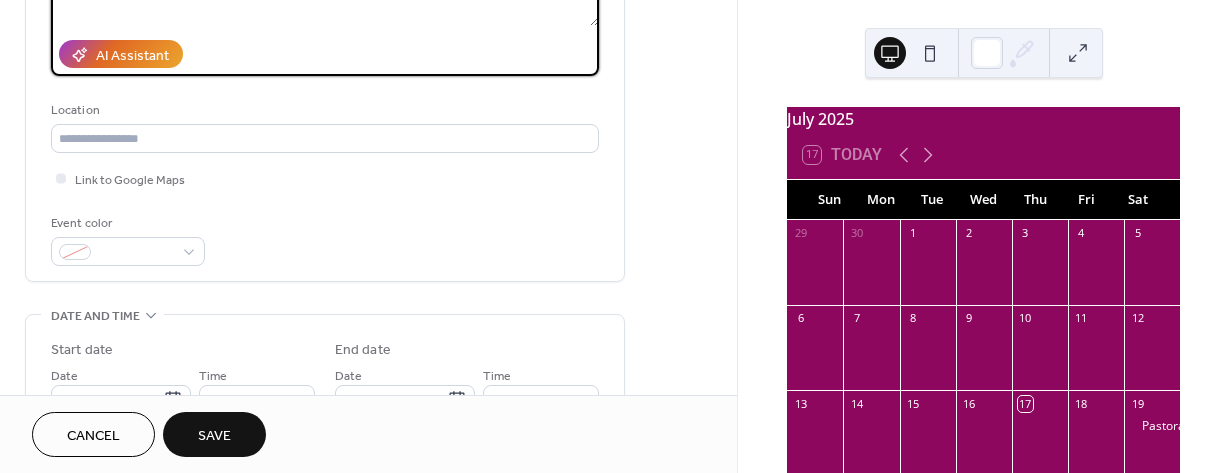 scroll, scrollTop: 400, scrollLeft: 0, axis: vertical 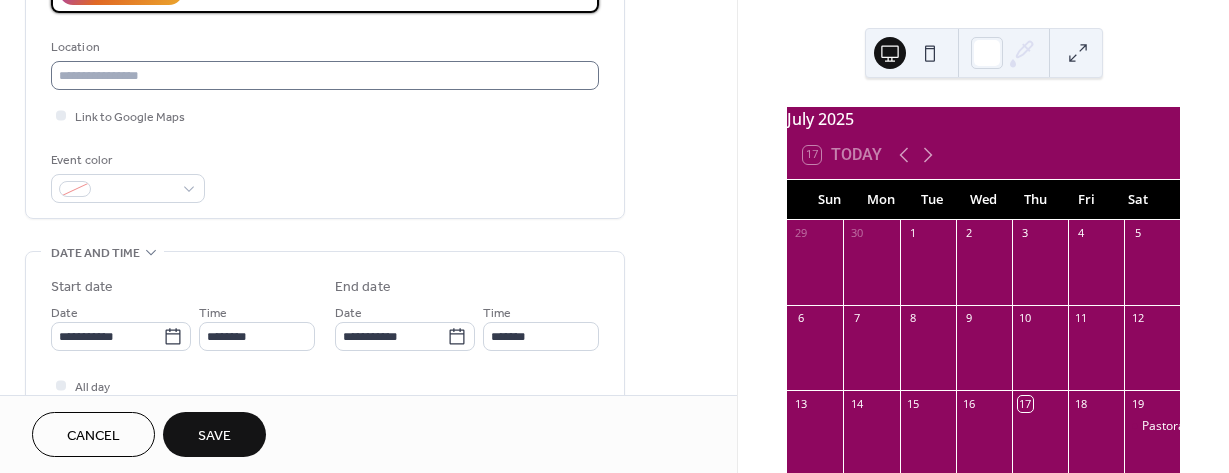 type on "**********" 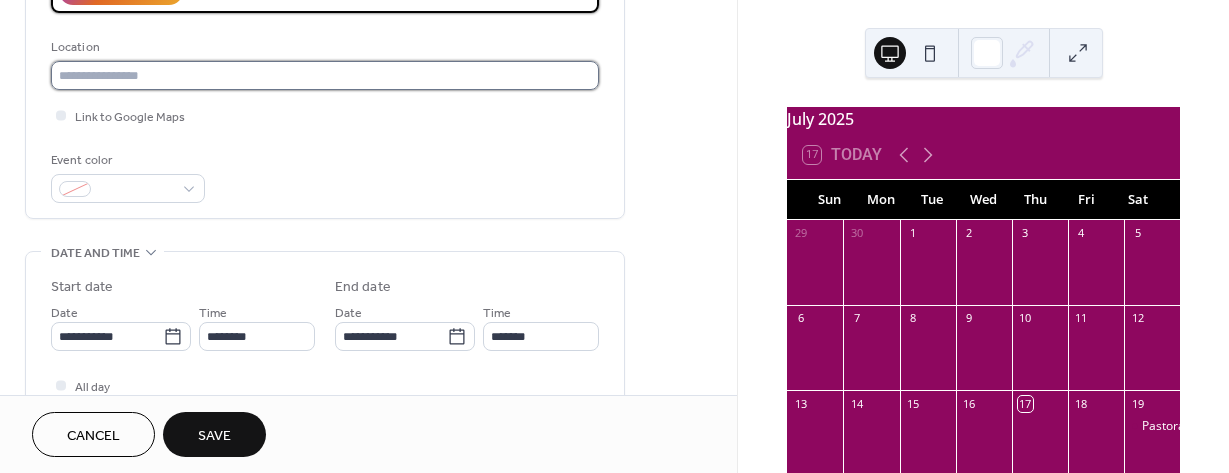 click at bounding box center [325, 75] 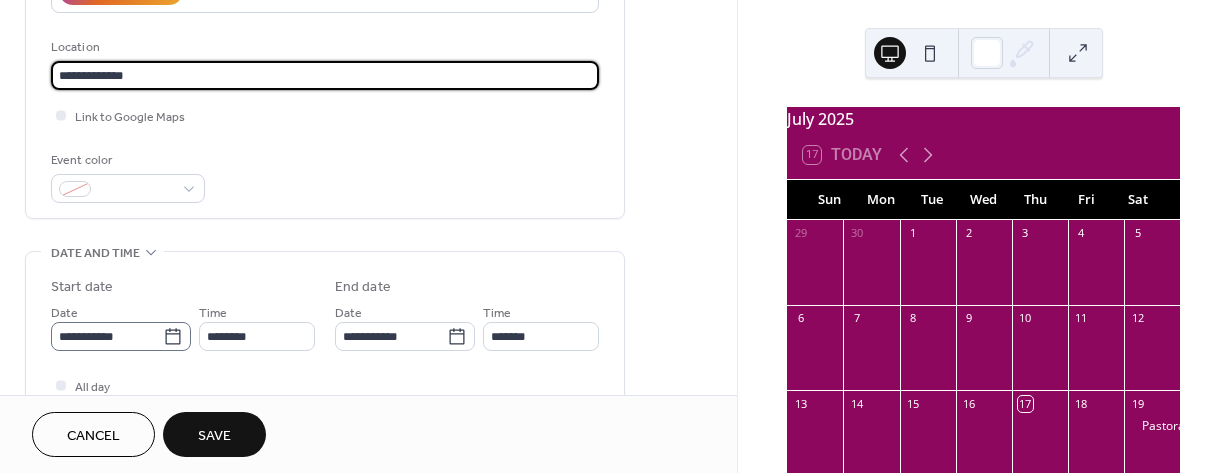 type on "**********" 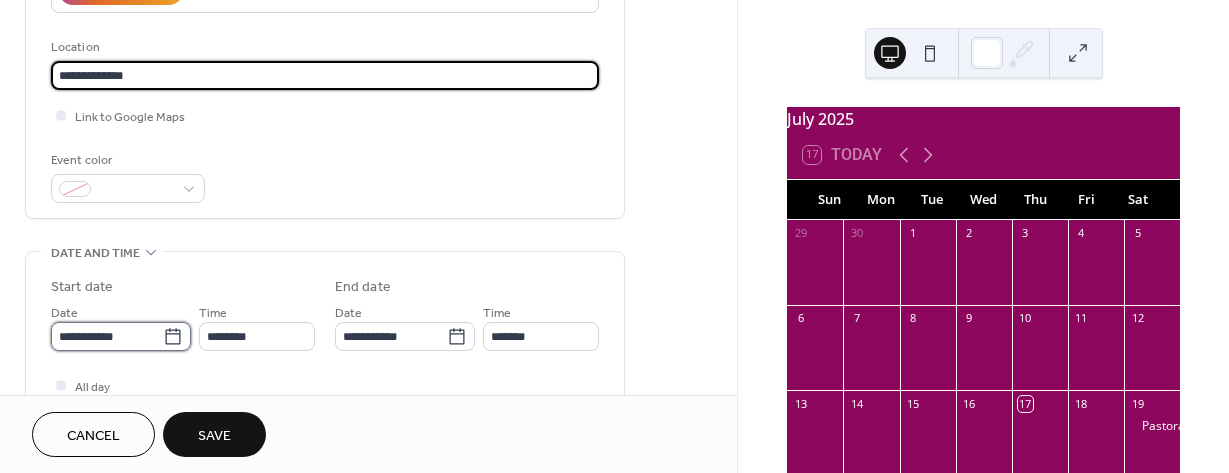 click on "**********" at bounding box center (107, 336) 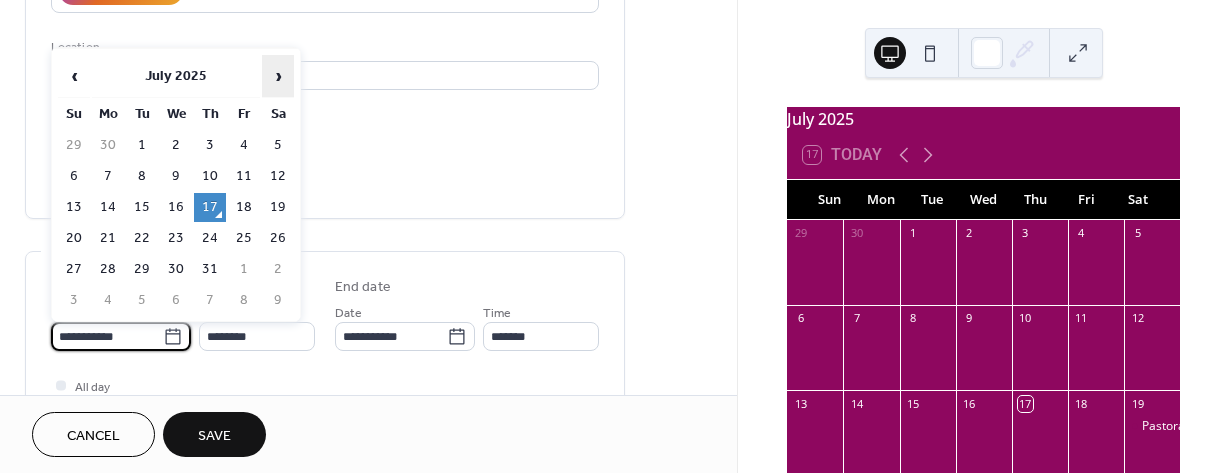 click on "›" at bounding box center [278, 76] 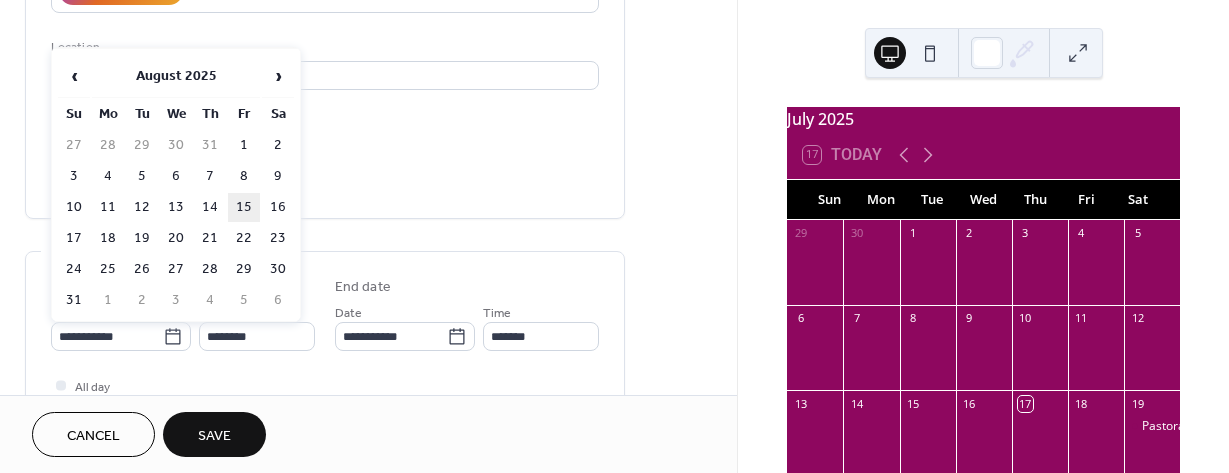 click on "15" at bounding box center [244, 207] 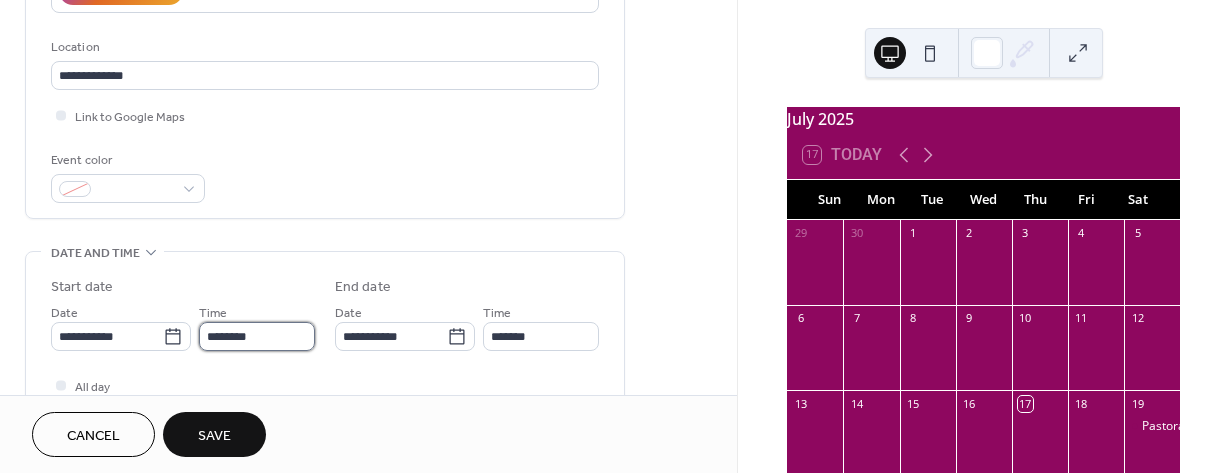 click on "********" at bounding box center (257, 336) 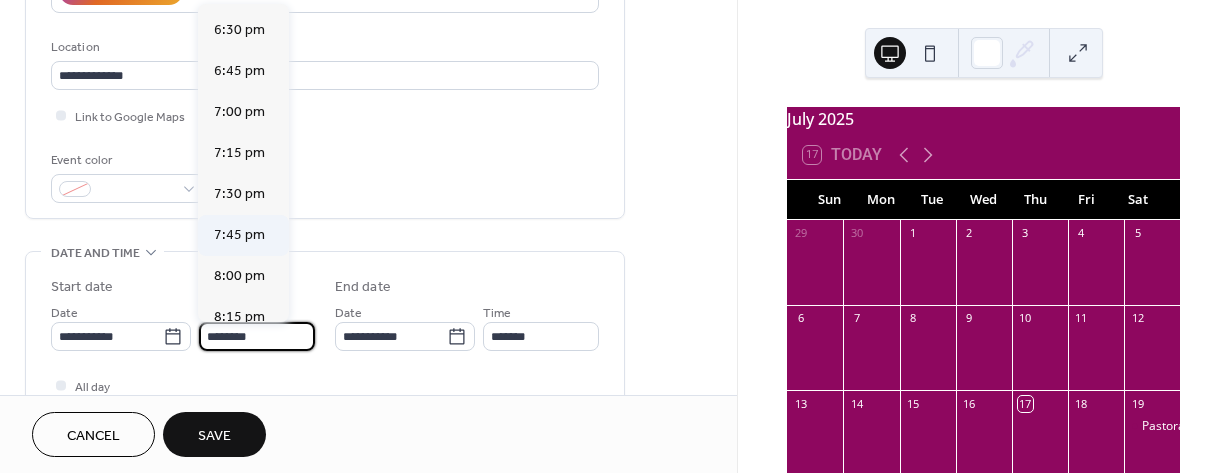 scroll, scrollTop: 2968, scrollLeft: 0, axis: vertical 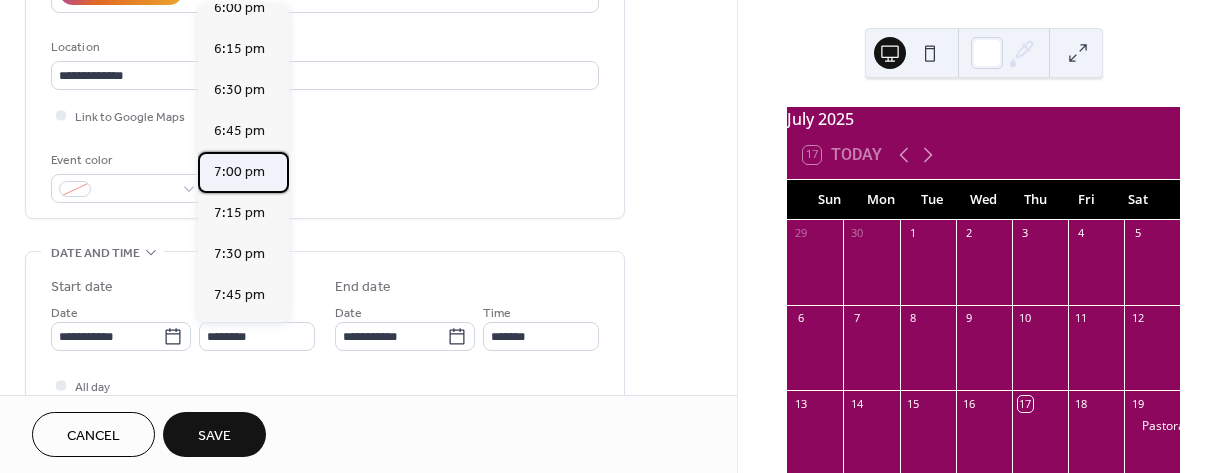 click on "7:00 pm" at bounding box center [239, 172] 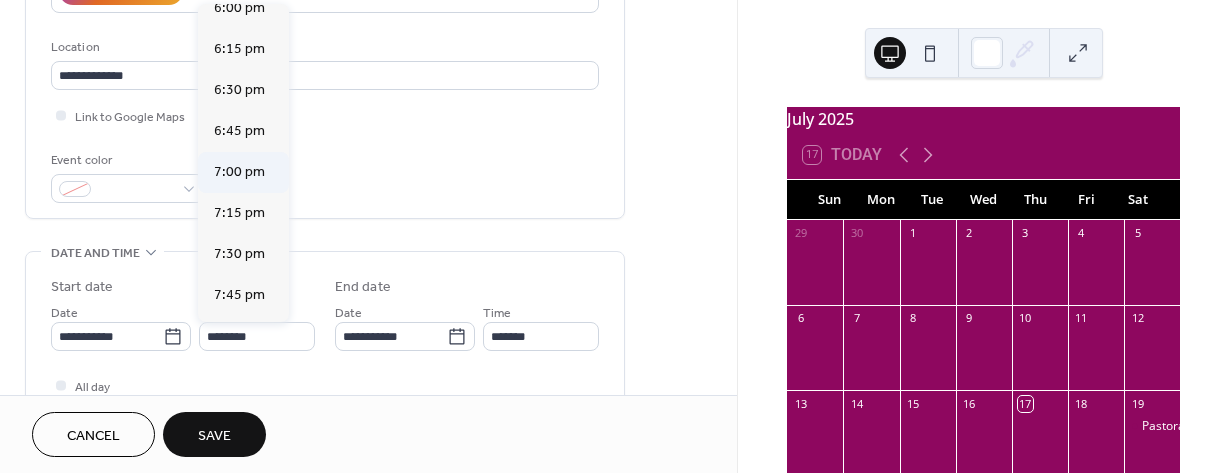 type on "*******" 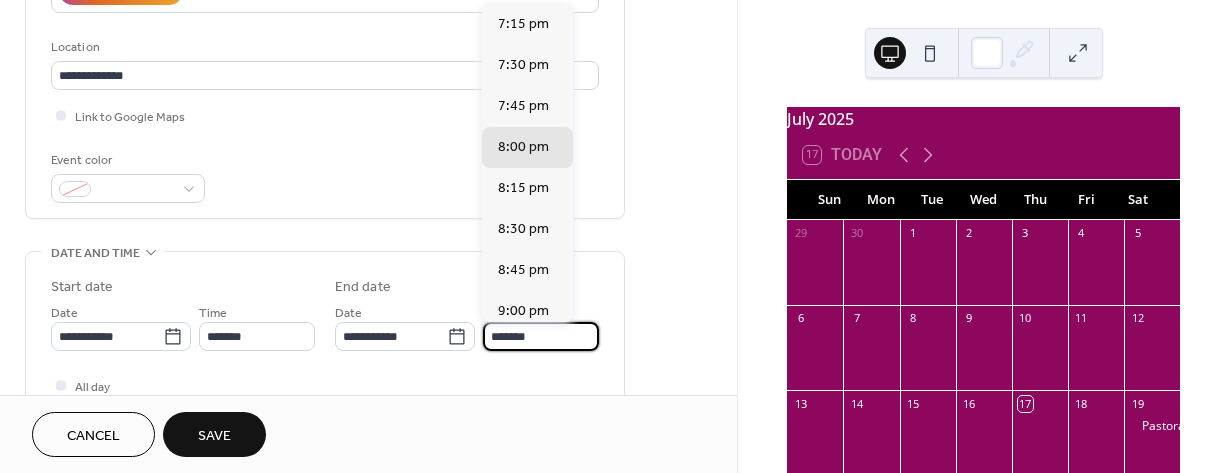 click on "*******" at bounding box center [541, 336] 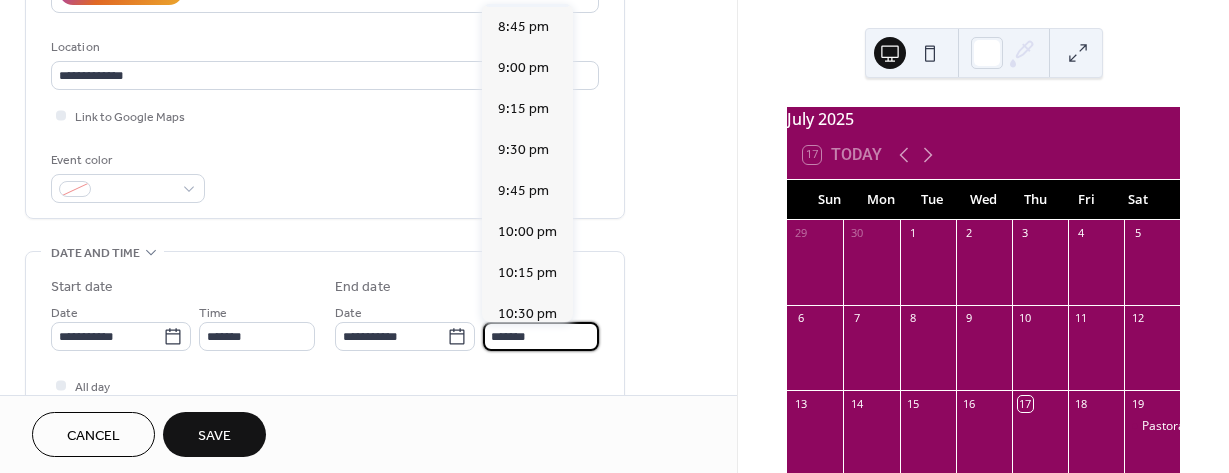 scroll, scrollTop: 300, scrollLeft: 0, axis: vertical 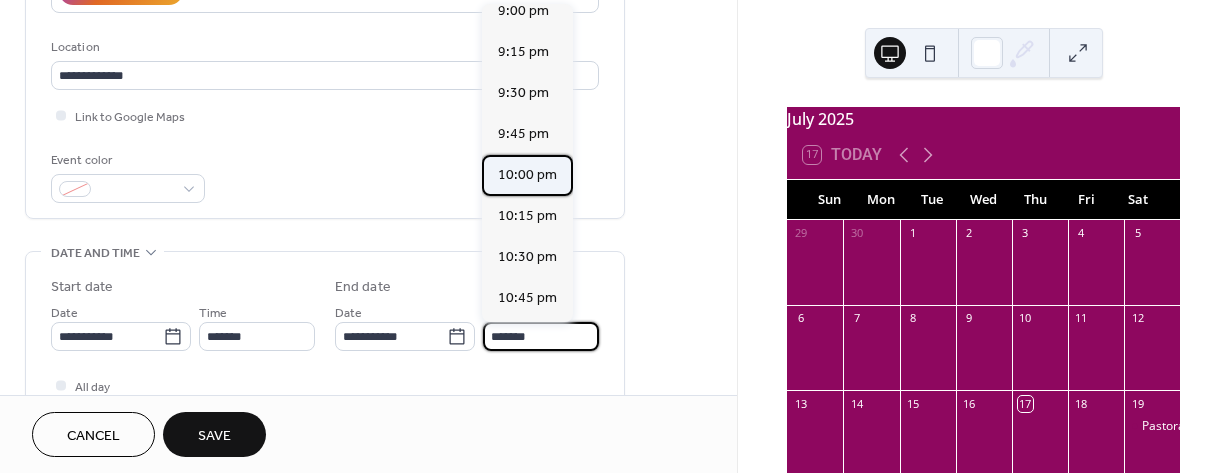 click on "10:00 pm" at bounding box center (527, 175) 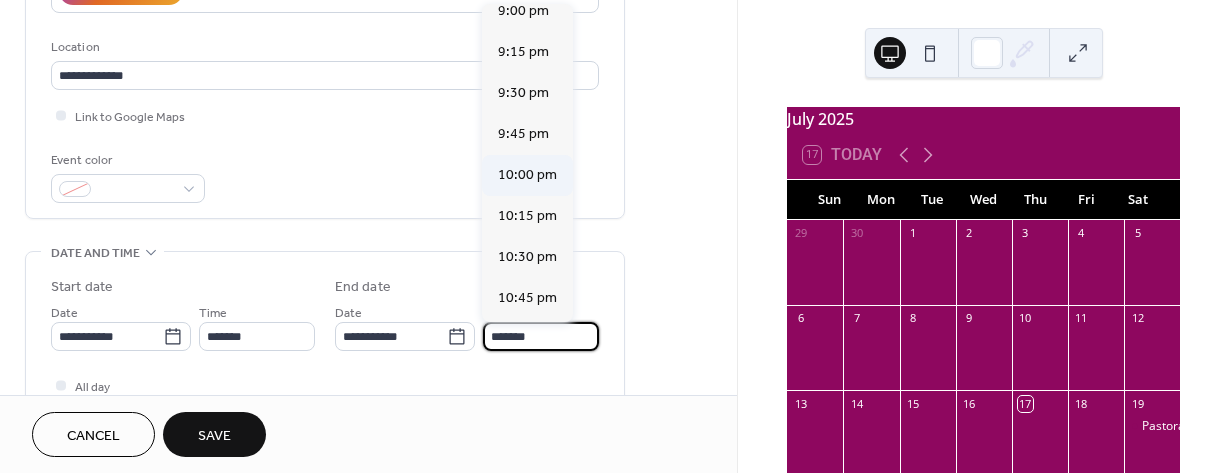 type on "********" 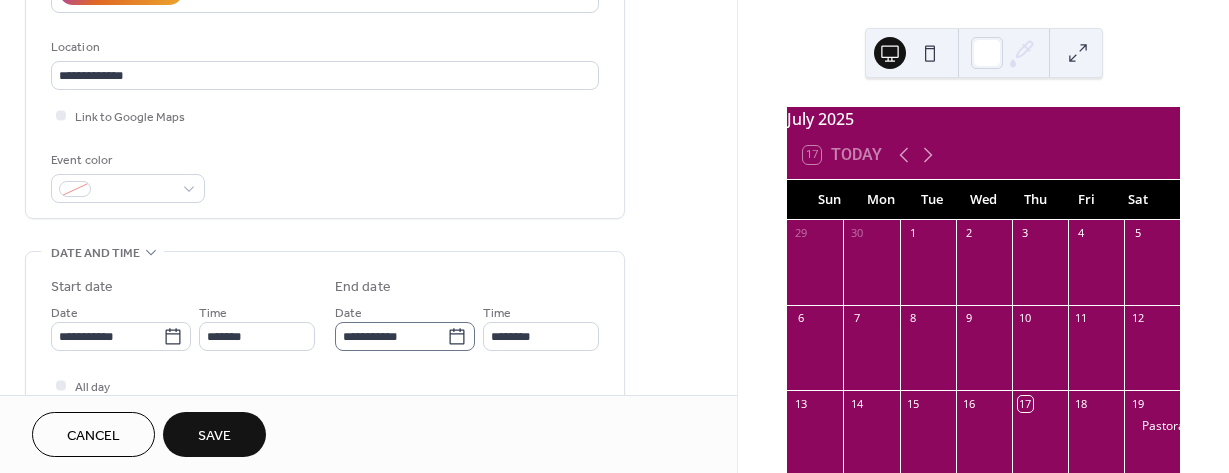scroll, scrollTop: 1, scrollLeft: 0, axis: vertical 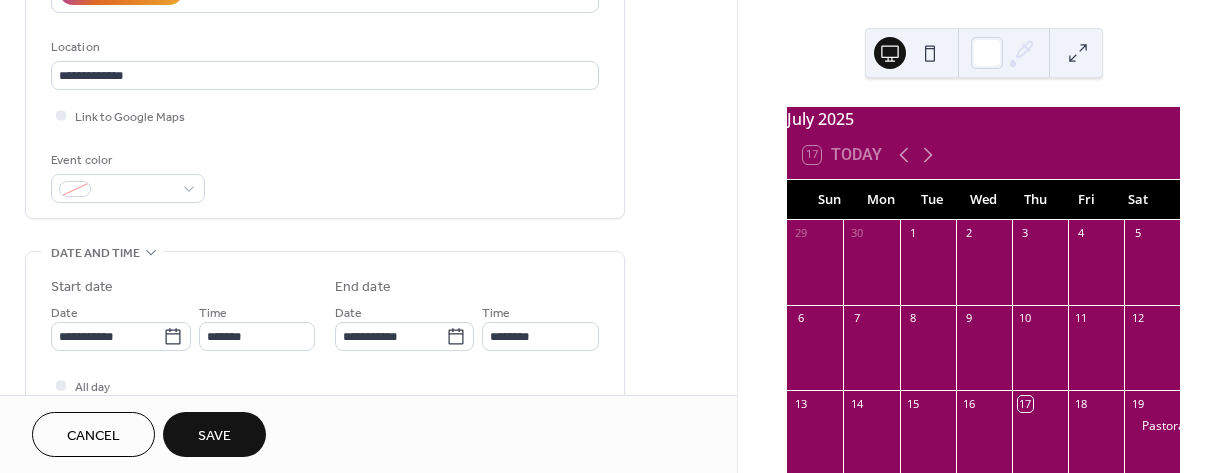 click on "Save" at bounding box center [214, 436] 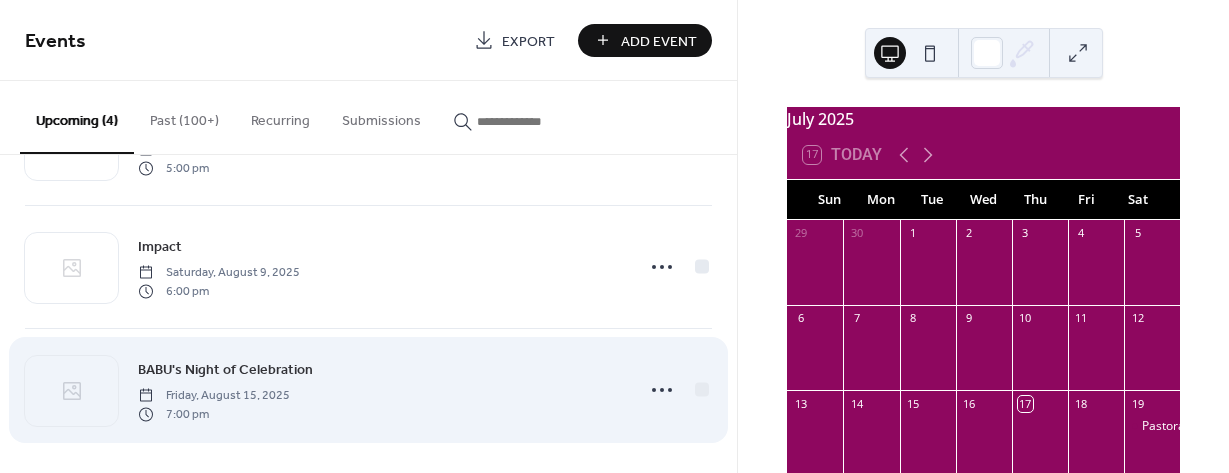 scroll, scrollTop: 233, scrollLeft: 0, axis: vertical 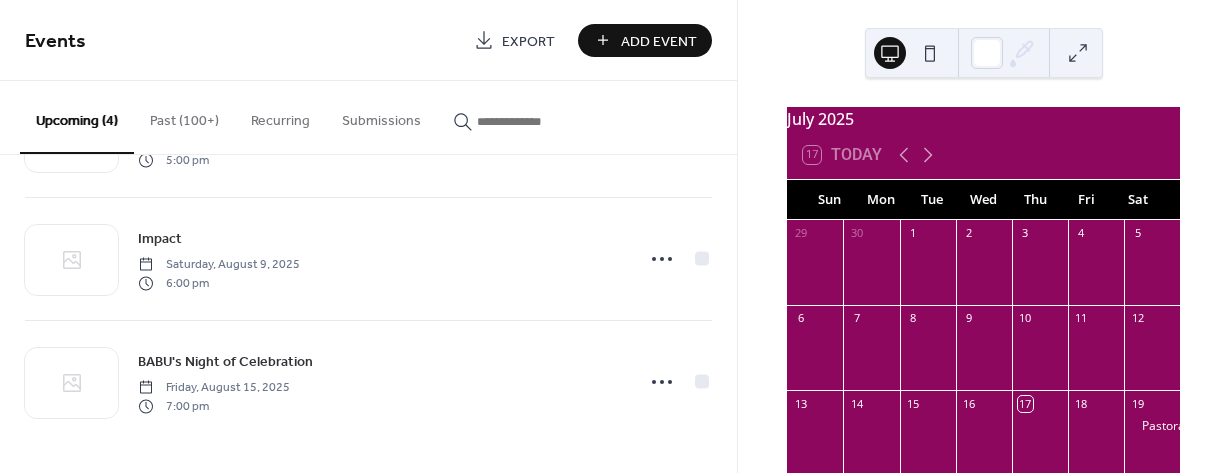 click on "Add Event" at bounding box center [659, 41] 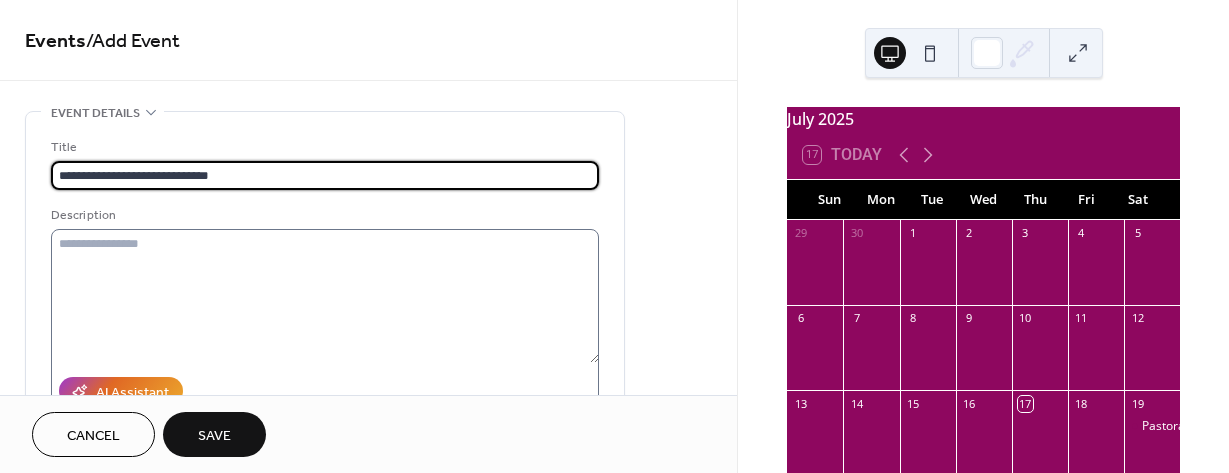type on "**********" 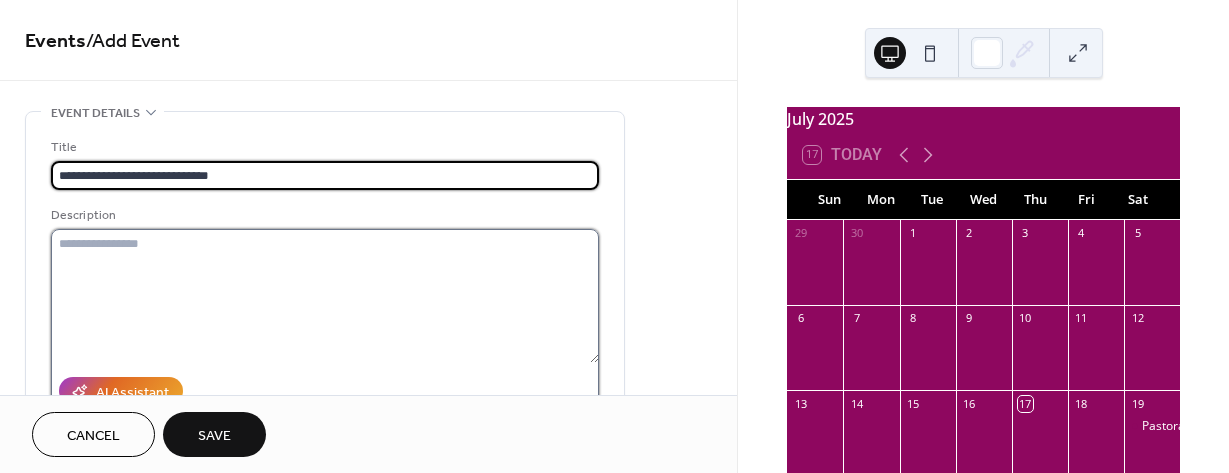 click at bounding box center [325, 296] 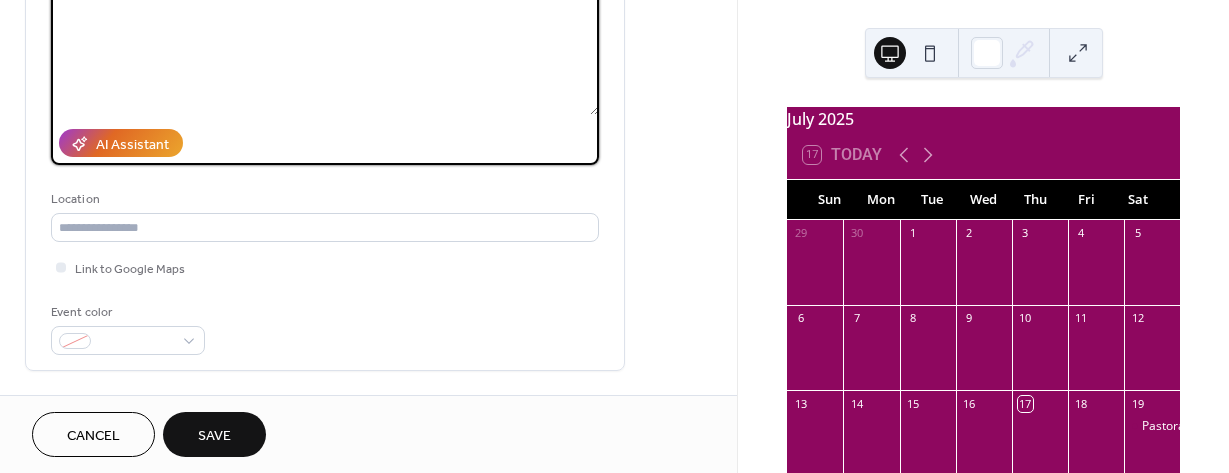scroll, scrollTop: 400, scrollLeft: 0, axis: vertical 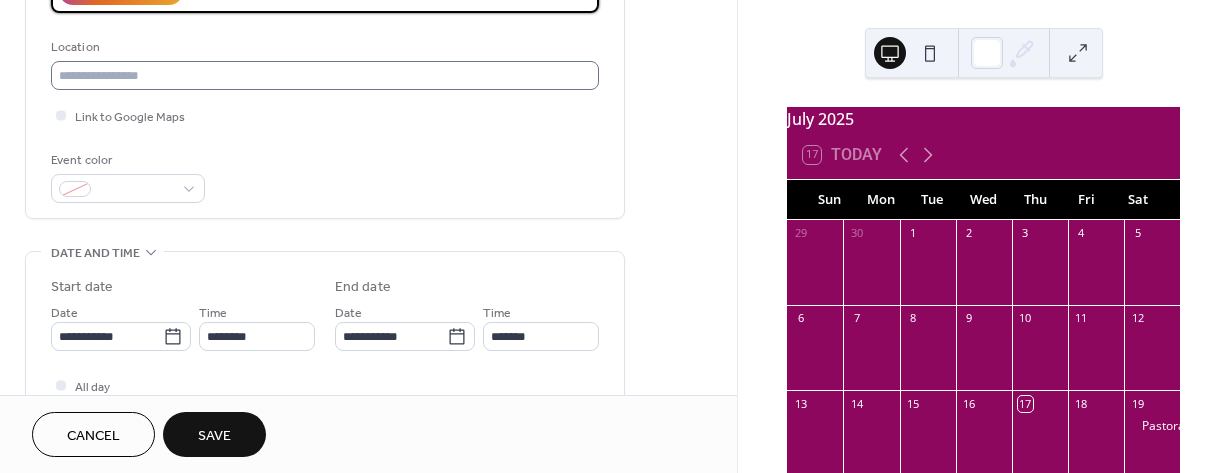 type on "**********" 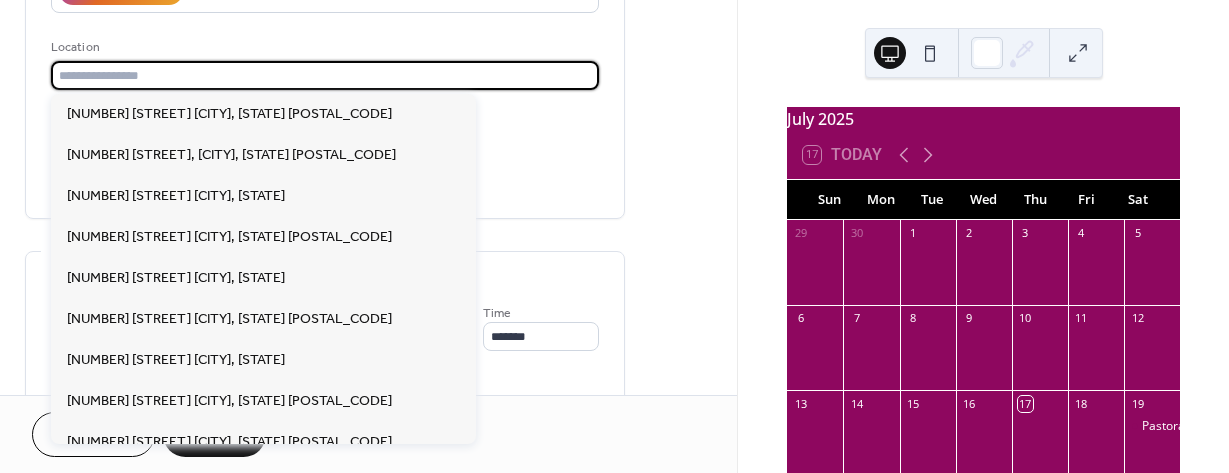 click at bounding box center (325, 75) 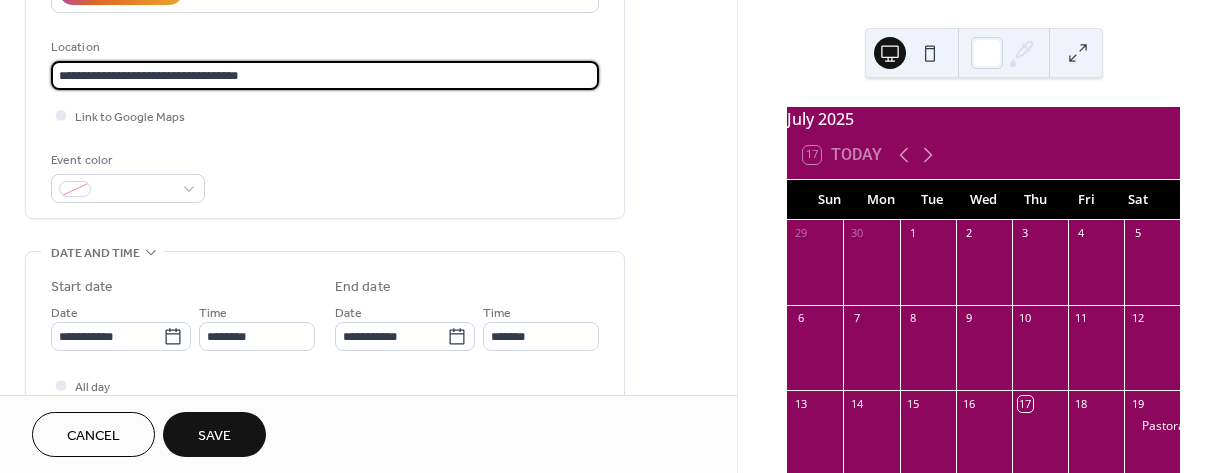 click on "**********" at bounding box center [325, 75] 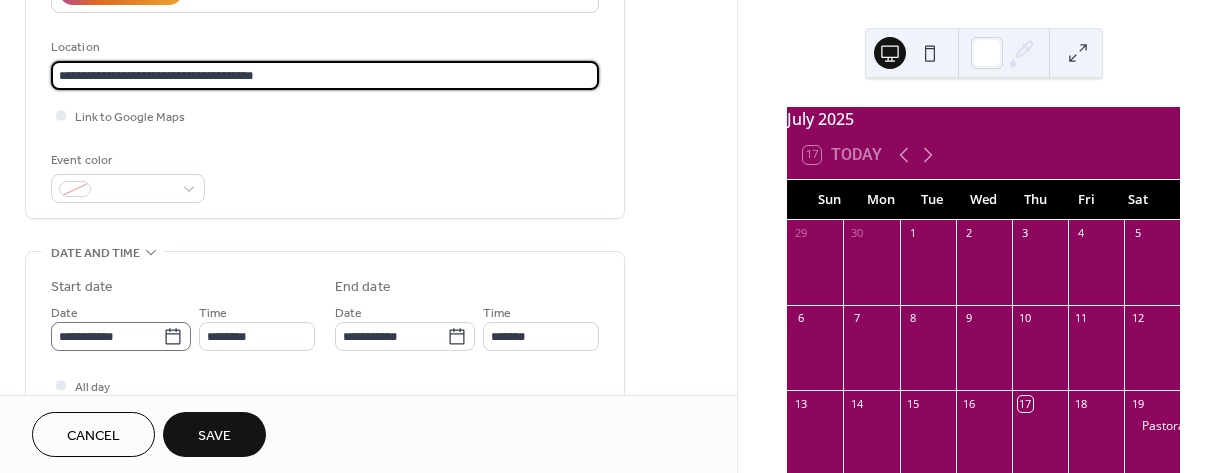 type on "**********" 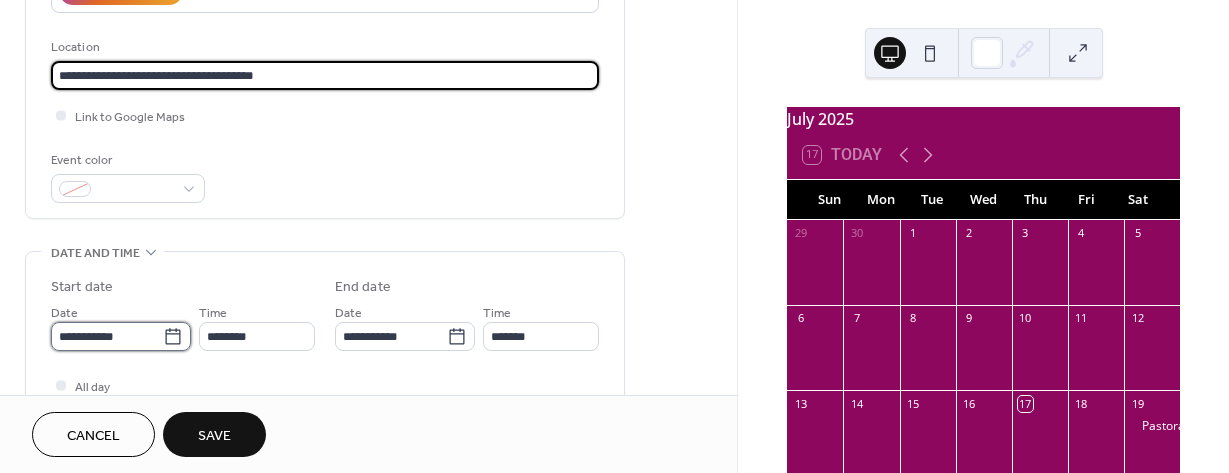 click on "**********" at bounding box center [107, 336] 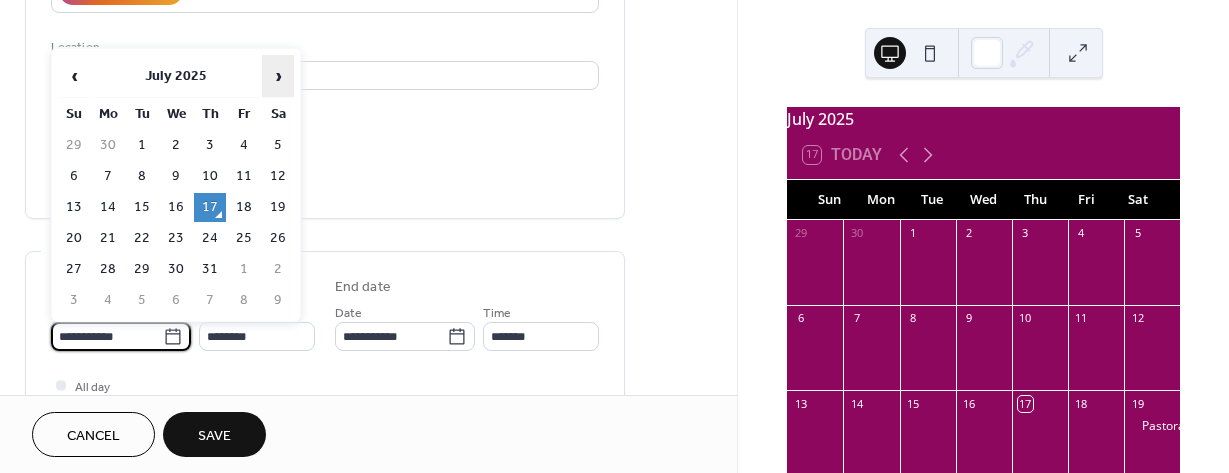 click on "›" at bounding box center (278, 76) 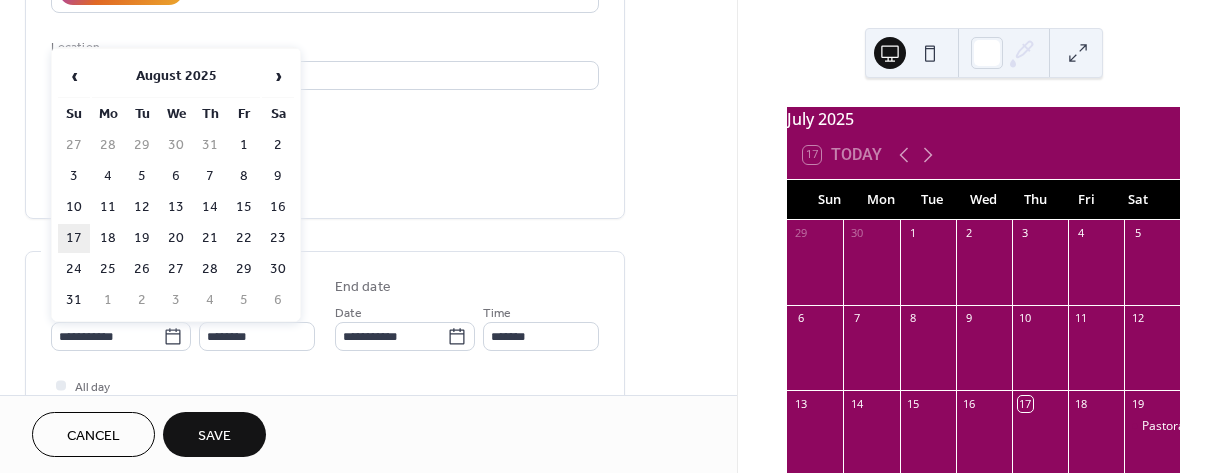 click on "17" at bounding box center [74, 238] 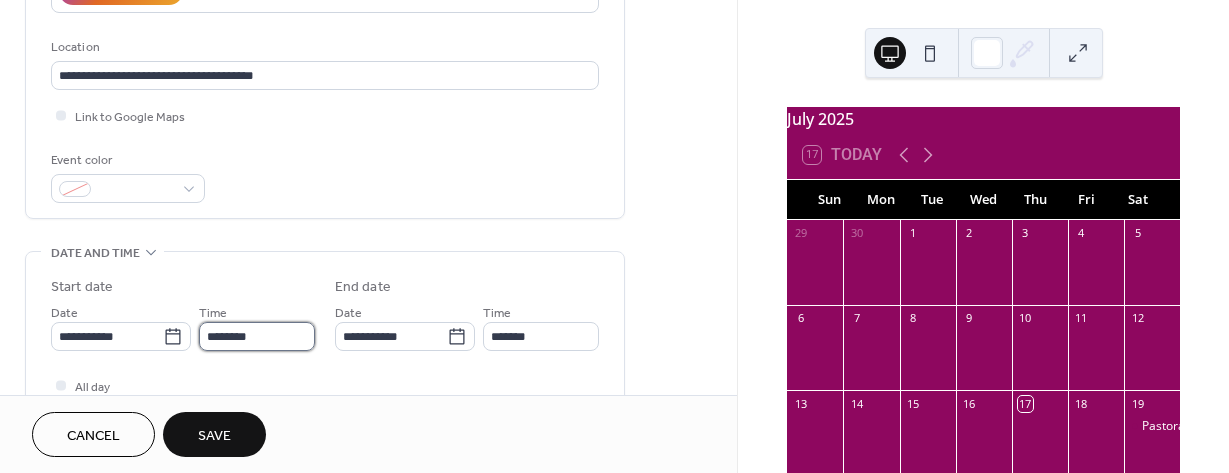 click on "********" at bounding box center (257, 336) 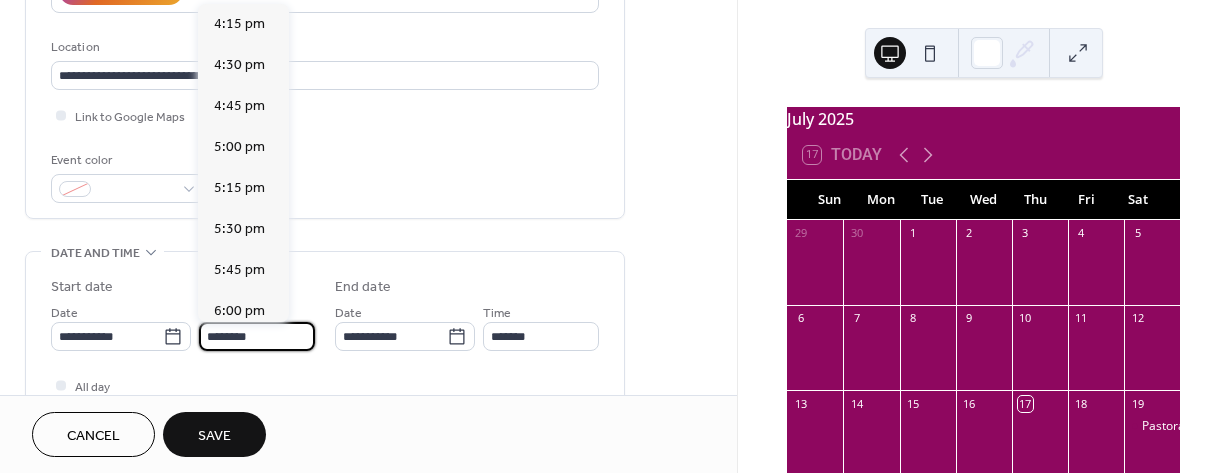 scroll, scrollTop: 2668, scrollLeft: 0, axis: vertical 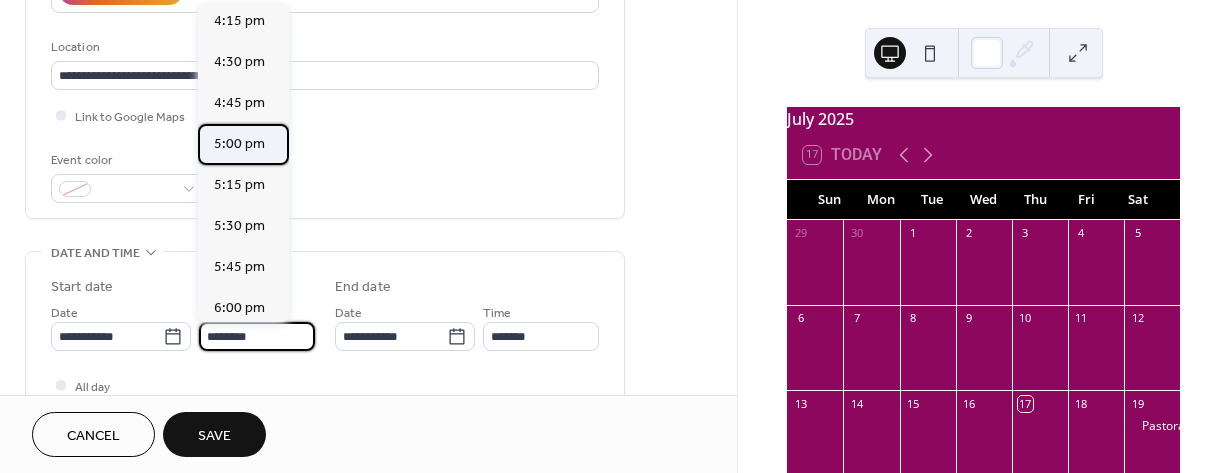 click on "5:00 pm" at bounding box center (239, 144) 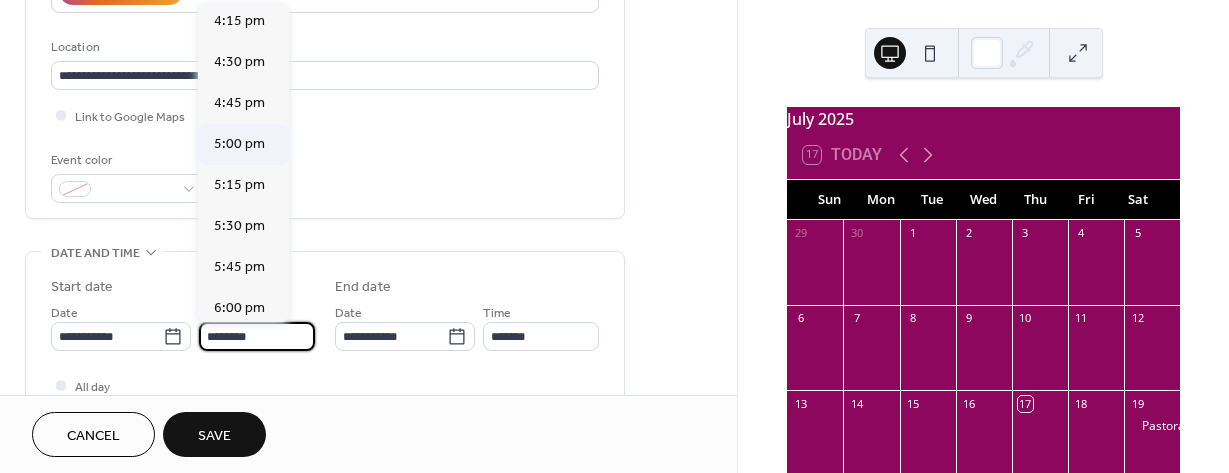 click on "**********" at bounding box center [325, -30] 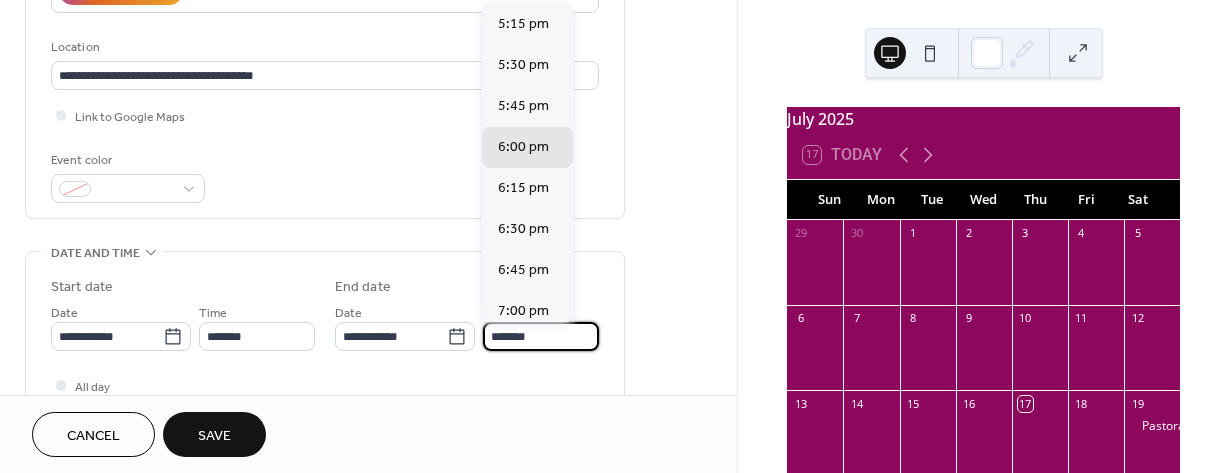 click on "*******" at bounding box center (541, 336) 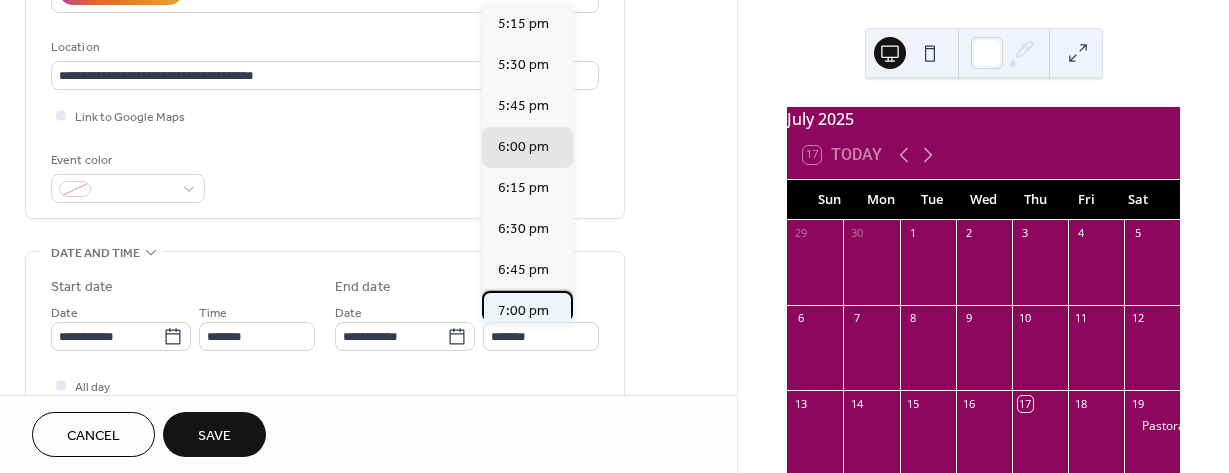 click on "7:00 pm" at bounding box center (523, 311) 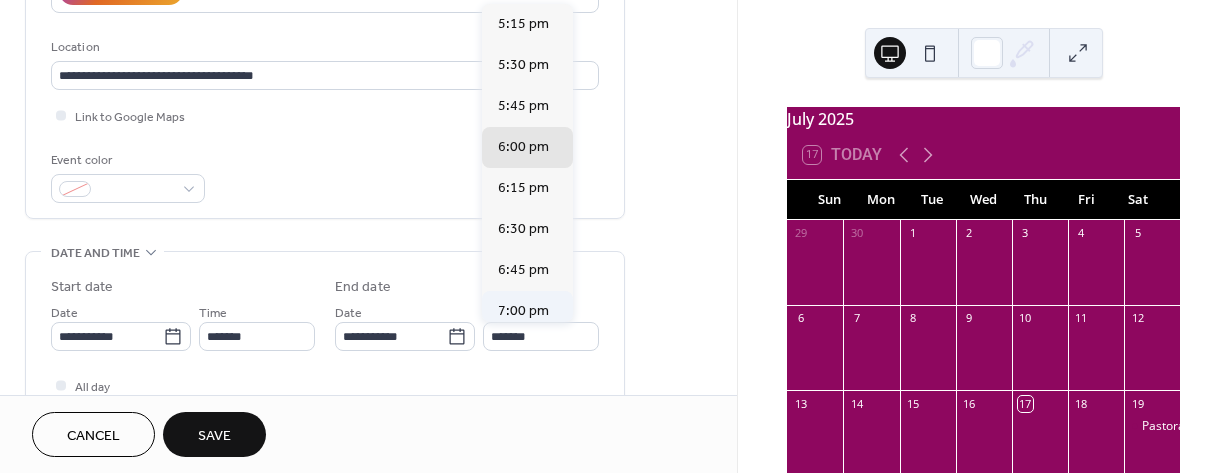 type on "*******" 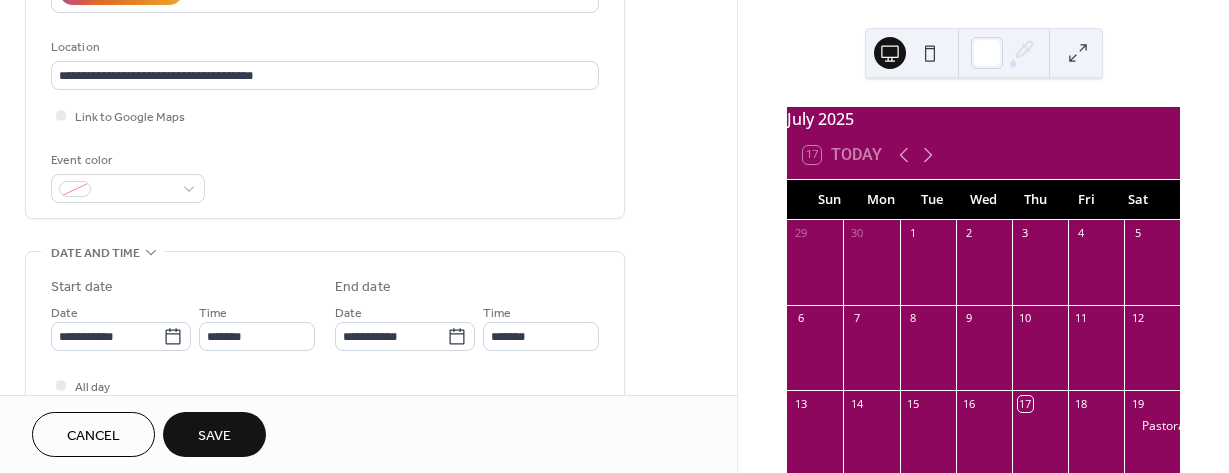 click on "Save" at bounding box center (214, 434) 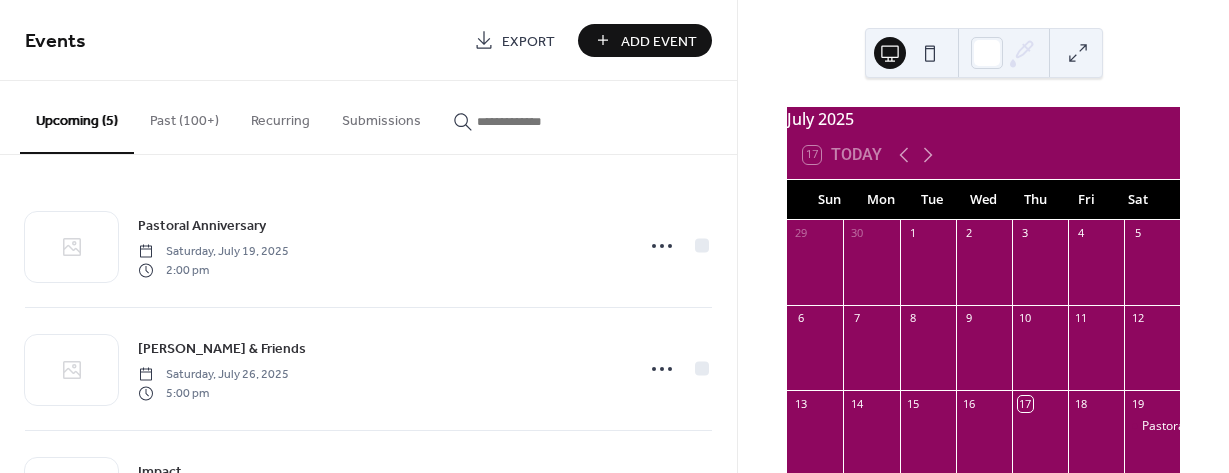 click on "Add Event" at bounding box center (659, 41) 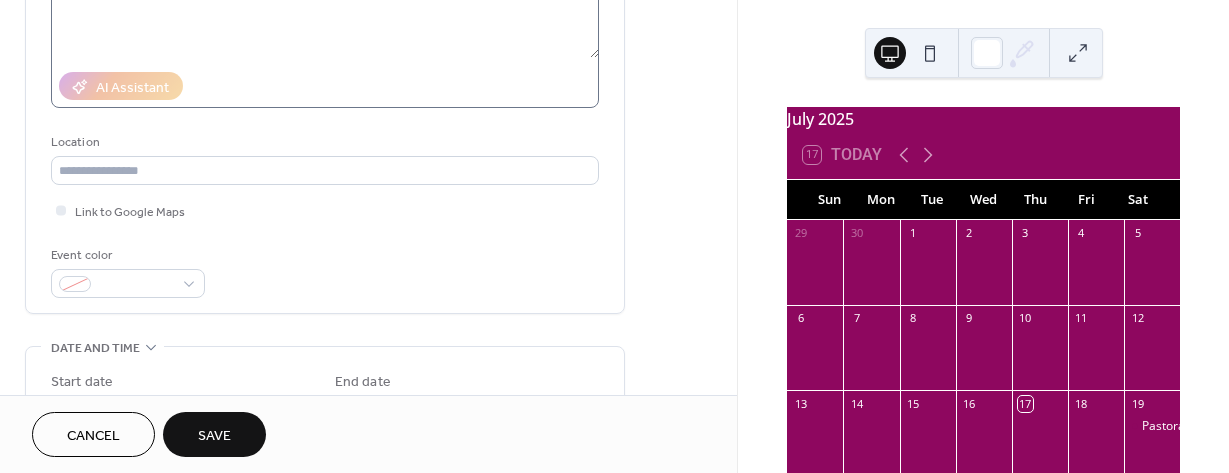 scroll, scrollTop: 400, scrollLeft: 0, axis: vertical 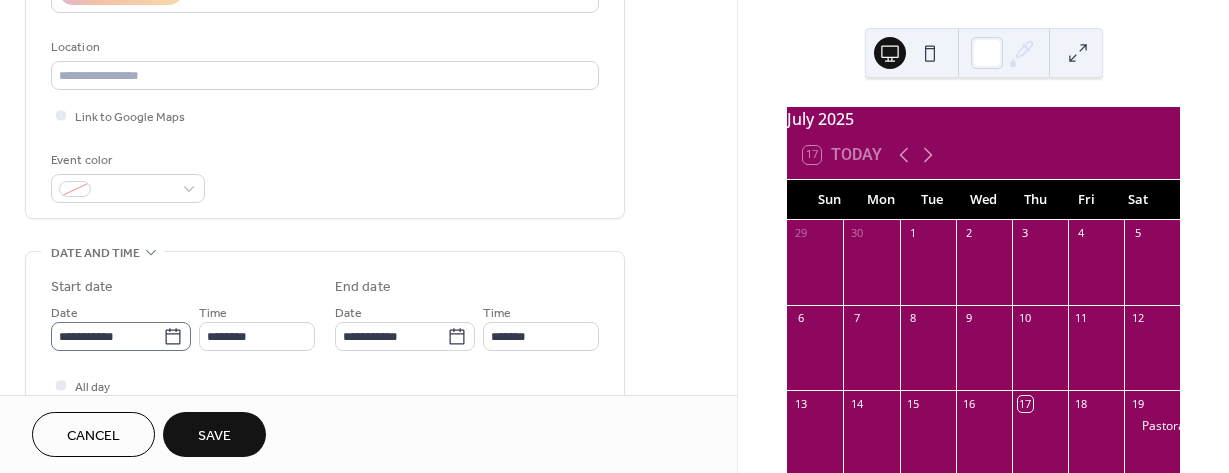 type on "**********" 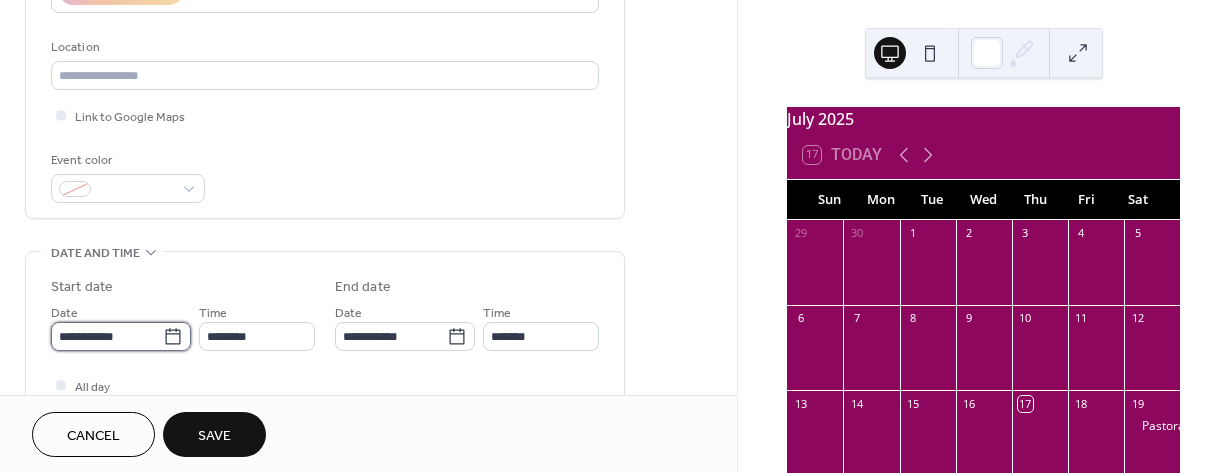 click on "**********" at bounding box center [107, 336] 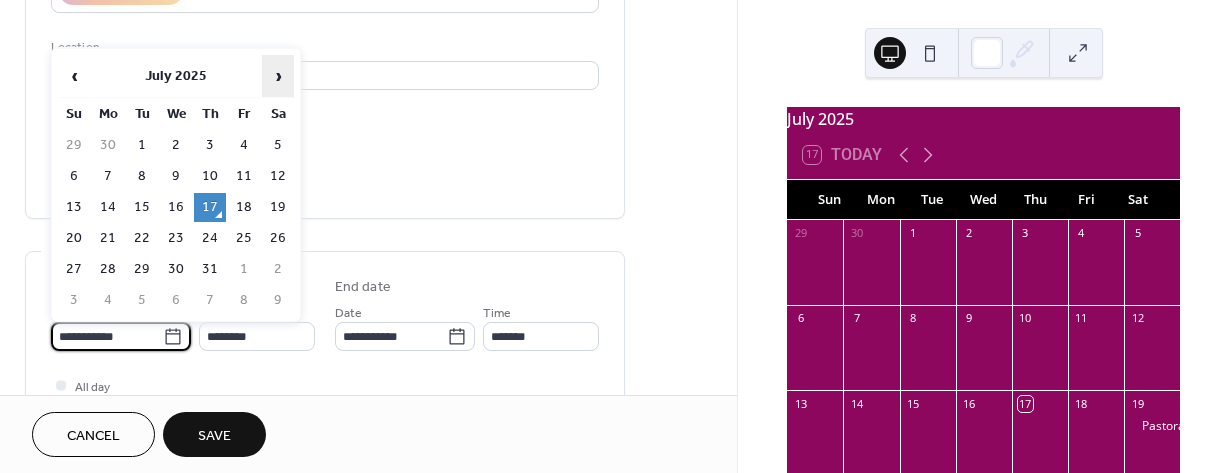 click on "›" at bounding box center [278, 76] 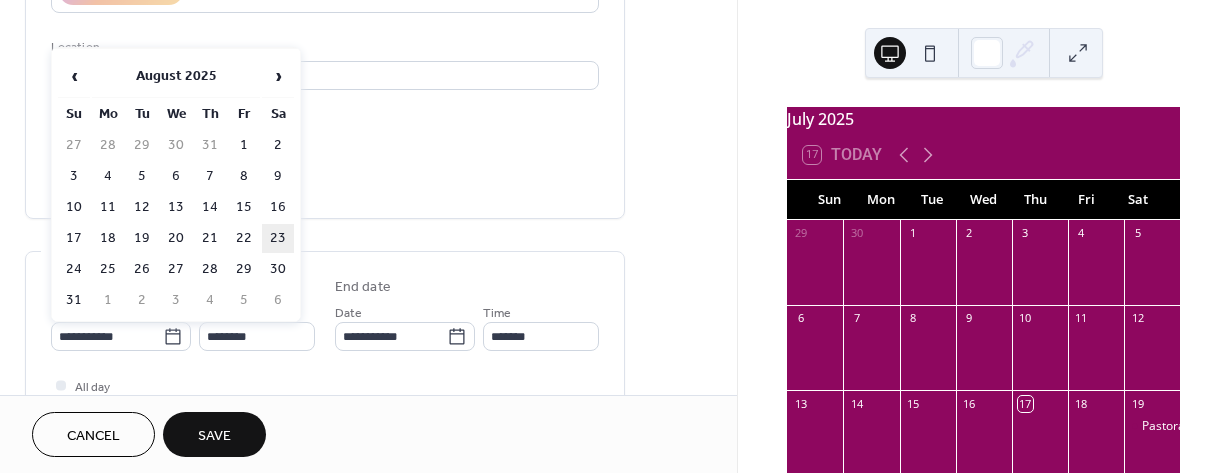 click on "23" at bounding box center [278, 238] 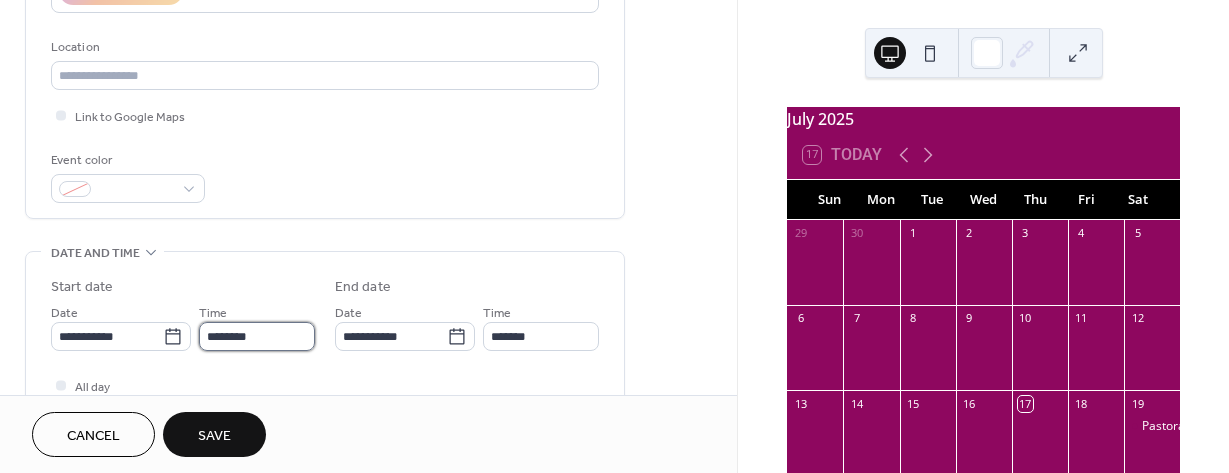 click on "********" at bounding box center (257, 336) 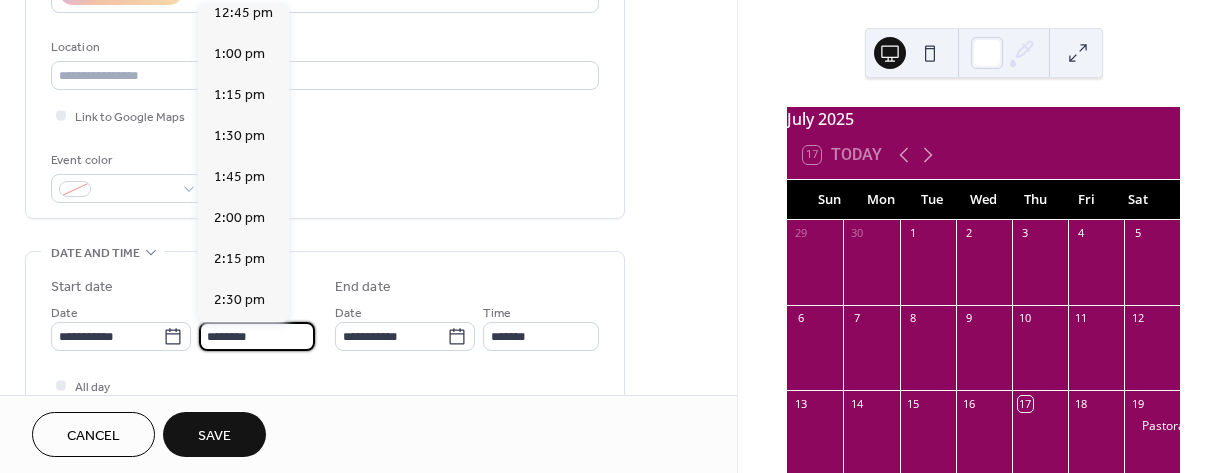 scroll, scrollTop: 2068, scrollLeft: 0, axis: vertical 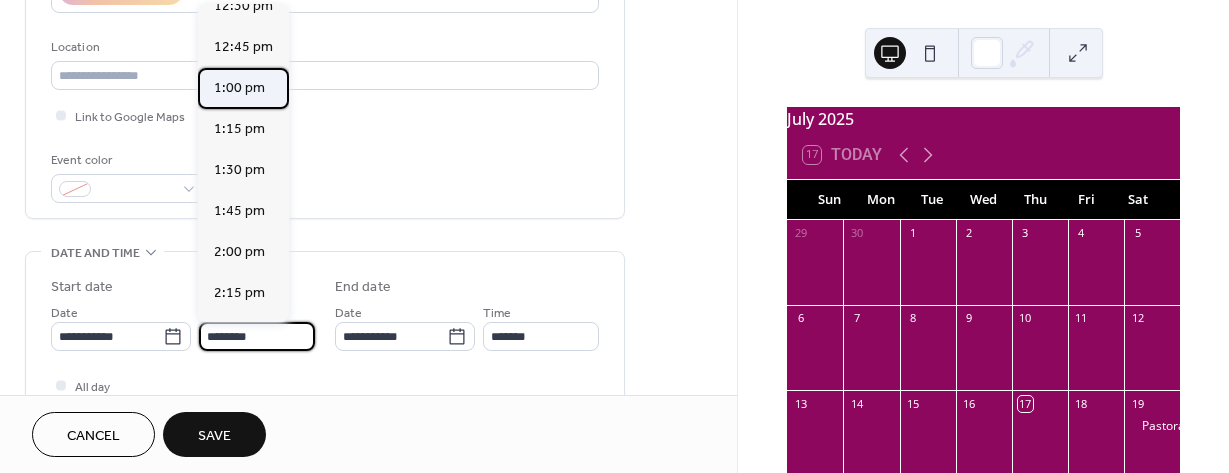 click on "1:00 pm" at bounding box center [239, 88] 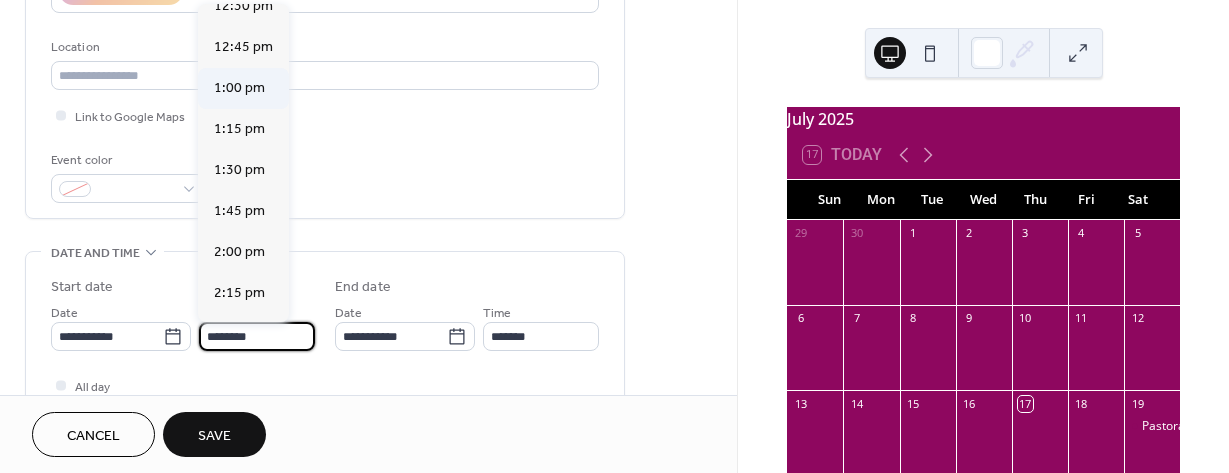 type on "*******" 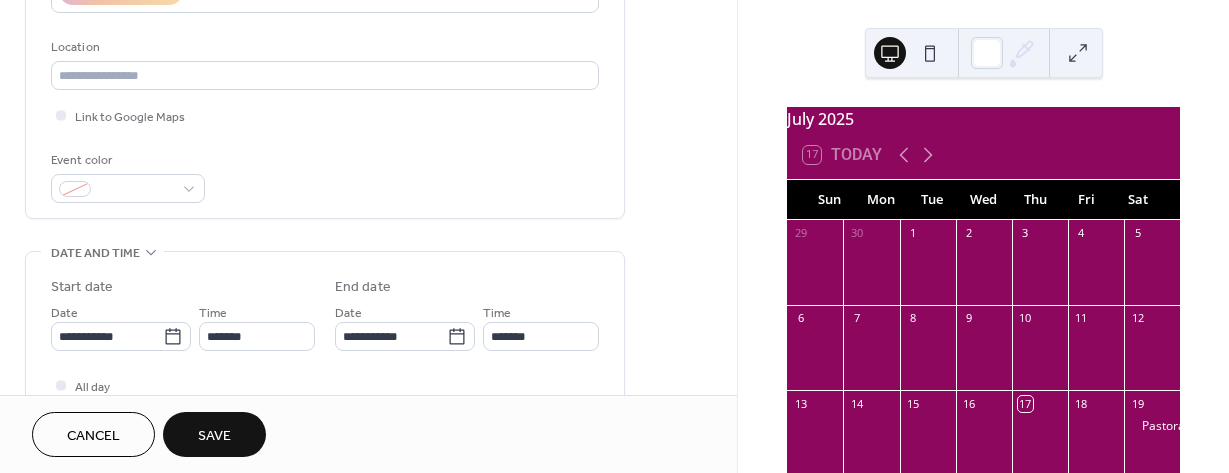 click on "Save" at bounding box center [214, 436] 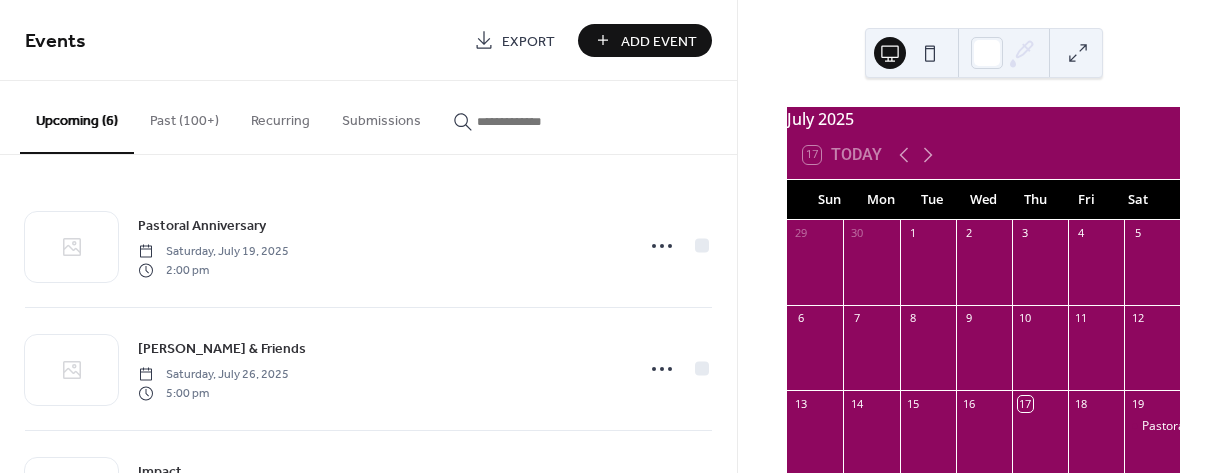 click on "Add Event" at bounding box center [659, 41] 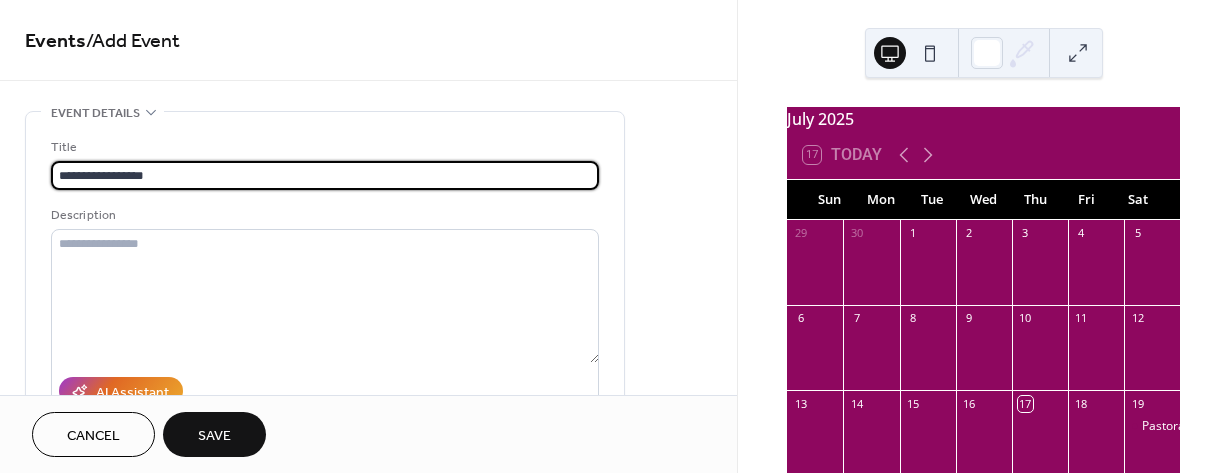 type on "**********" 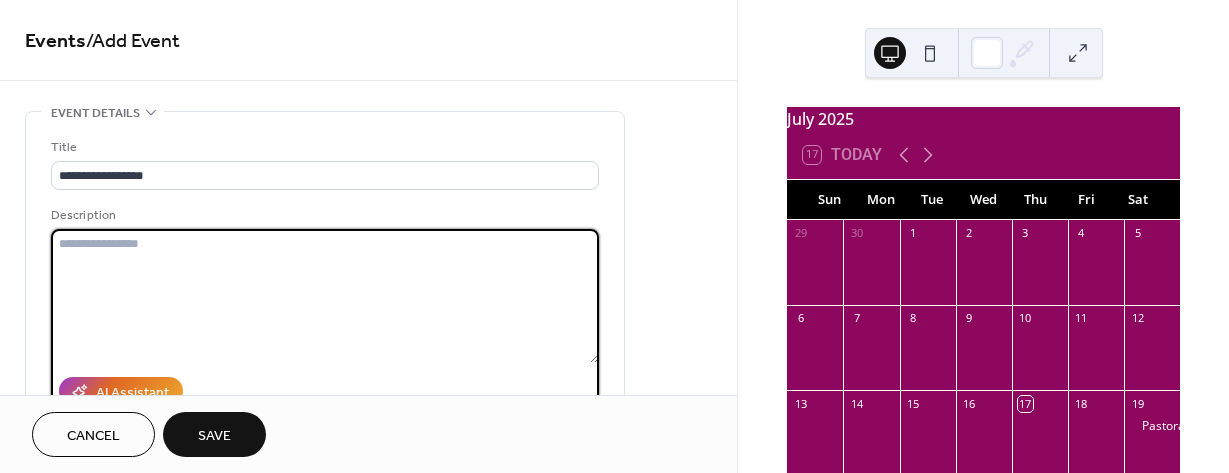 click at bounding box center (325, 296) 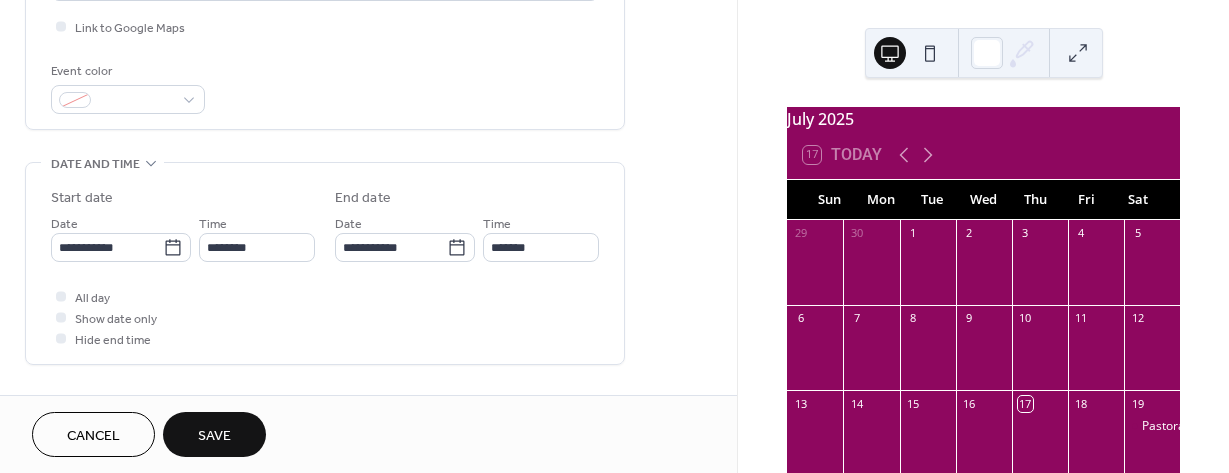 scroll, scrollTop: 500, scrollLeft: 0, axis: vertical 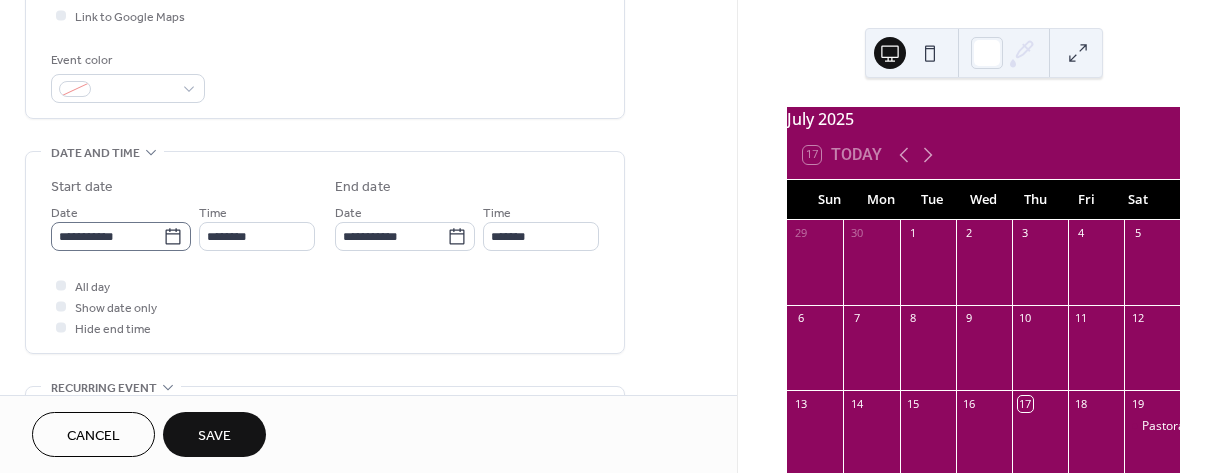 type on "**********" 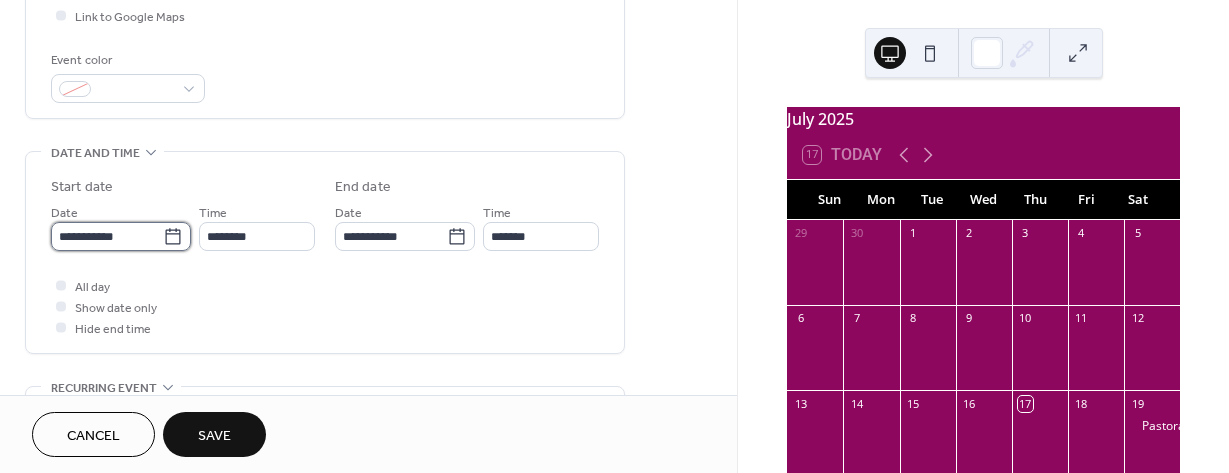 click on "**********" at bounding box center (107, 236) 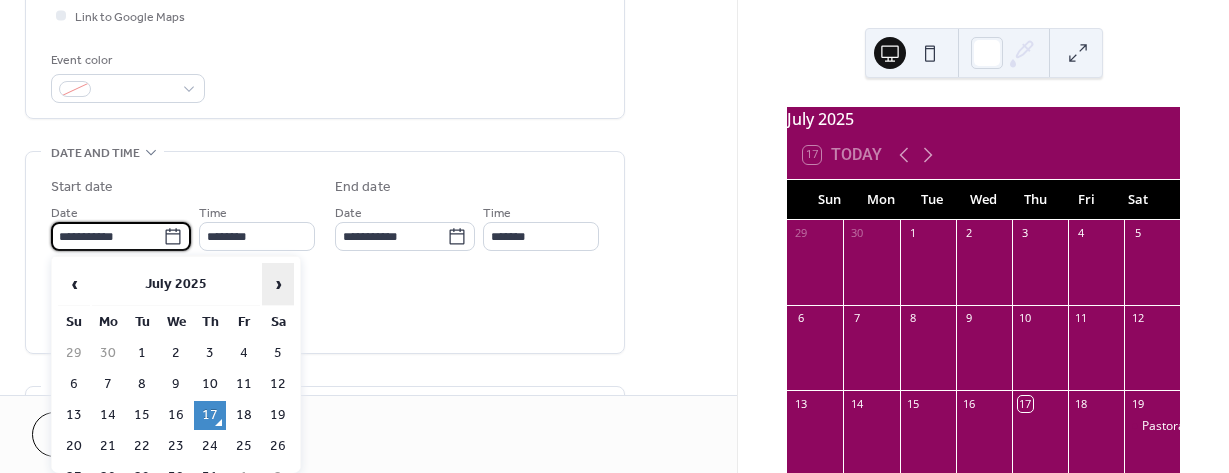 click on "›" at bounding box center (278, 284) 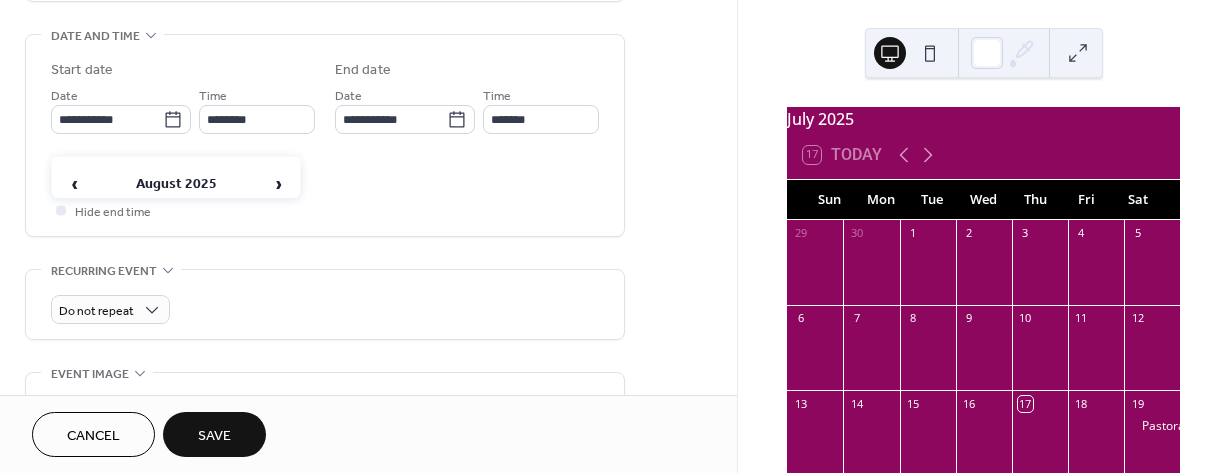 scroll, scrollTop: 600, scrollLeft: 0, axis: vertical 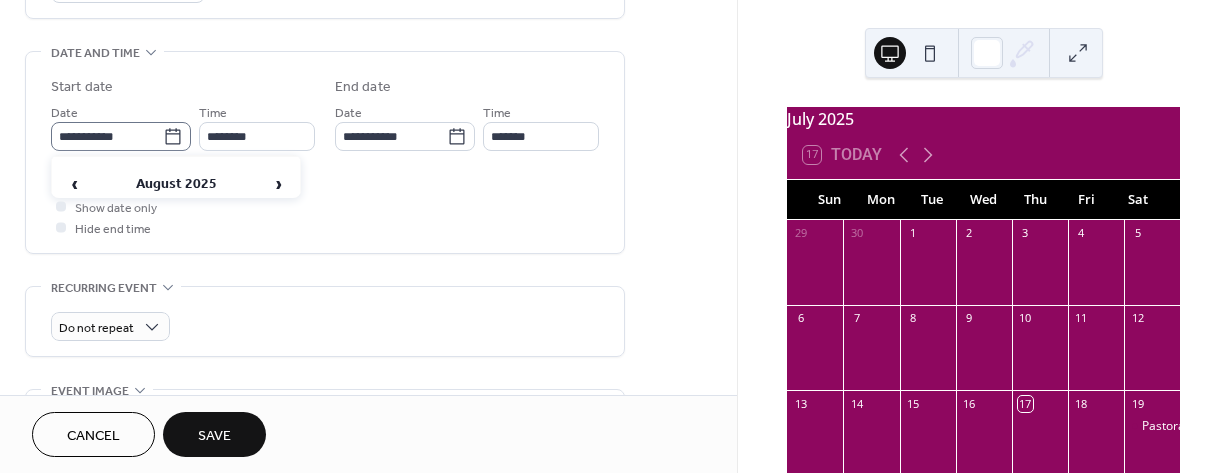 click 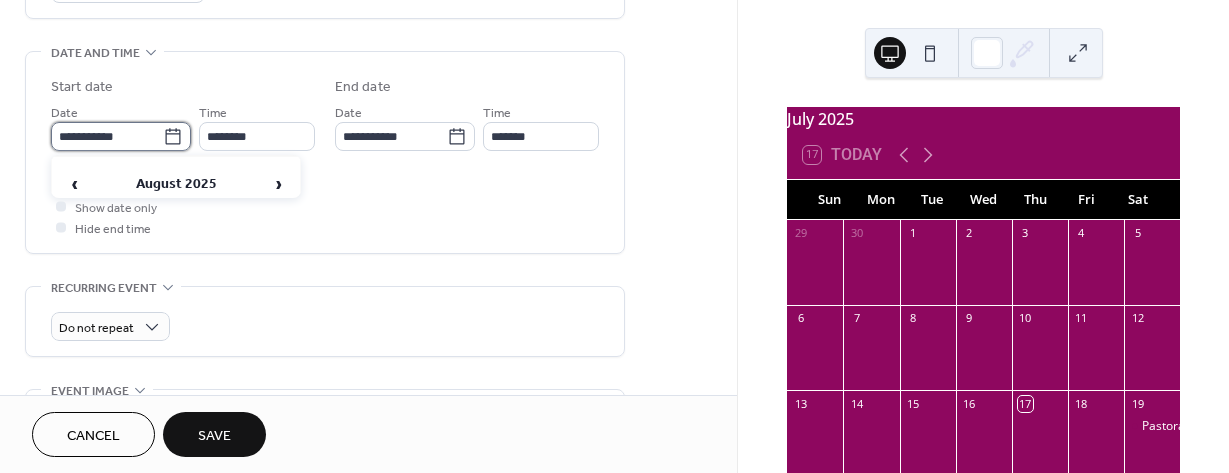 click on "**********" at bounding box center (107, 136) 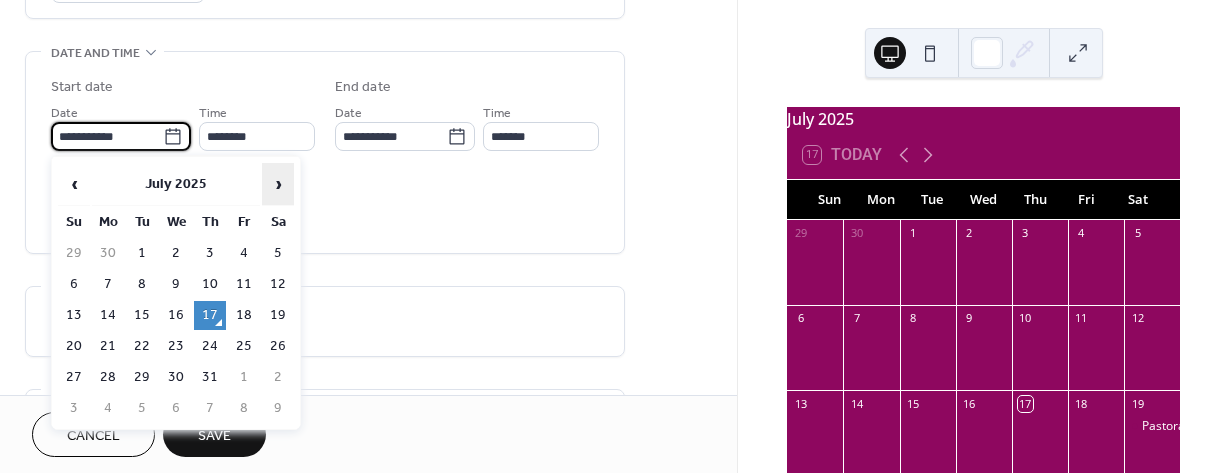 click on "›" at bounding box center [278, 184] 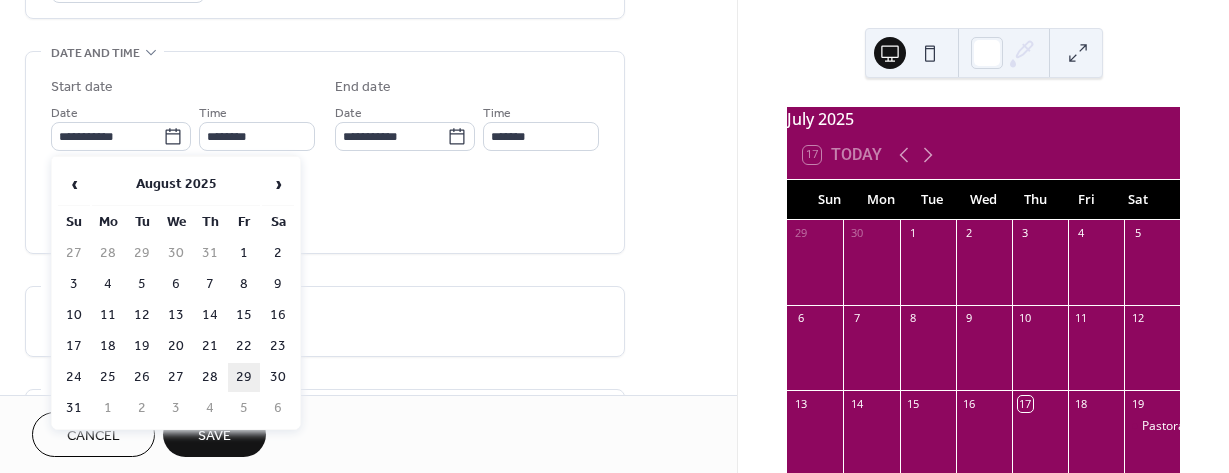 click on "29" at bounding box center [244, 377] 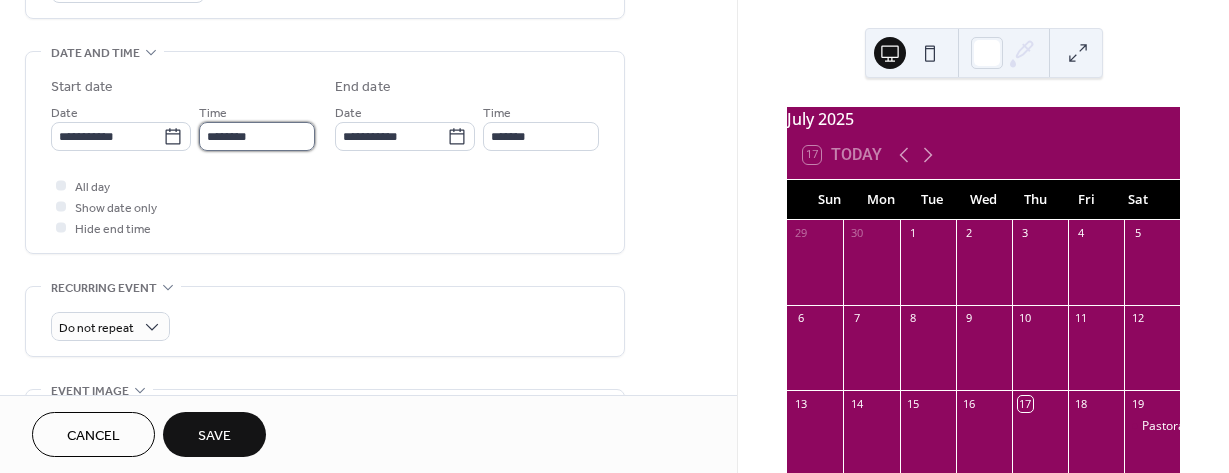 click on "********" at bounding box center [257, 136] 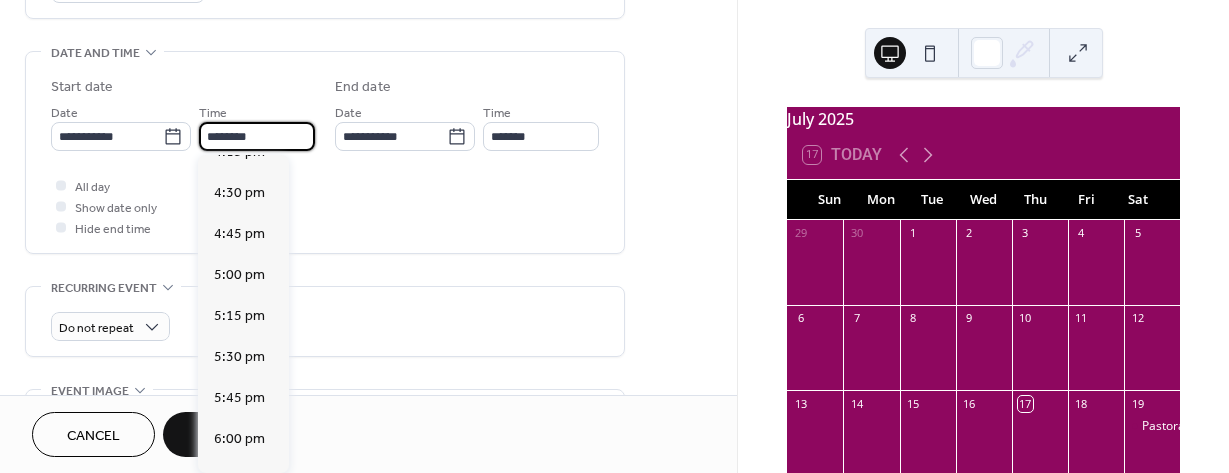 scroll, scrollTop: 2768, scrollLeft: 0, axis: vertical 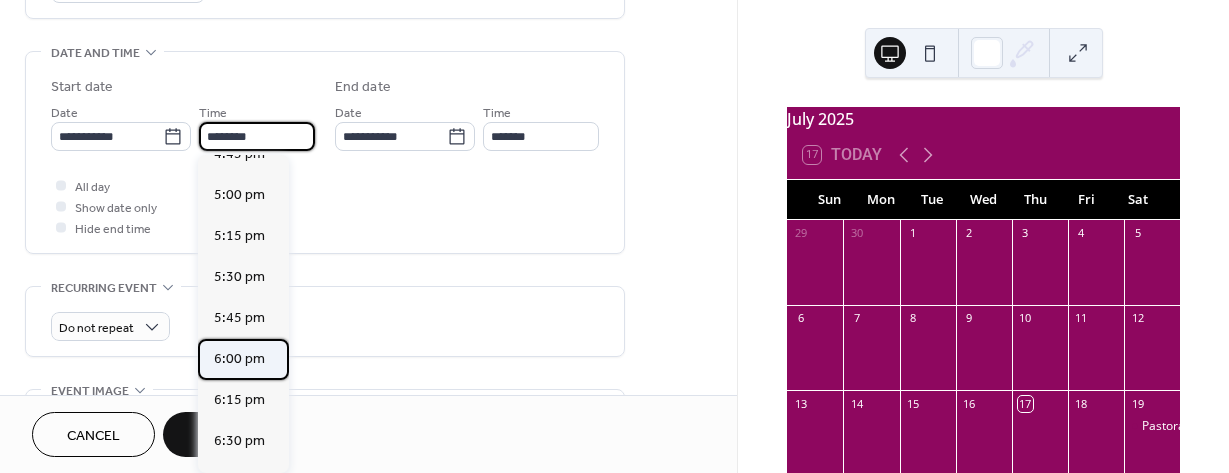 click on "6:00 pm" at bounding box center [239, 359] 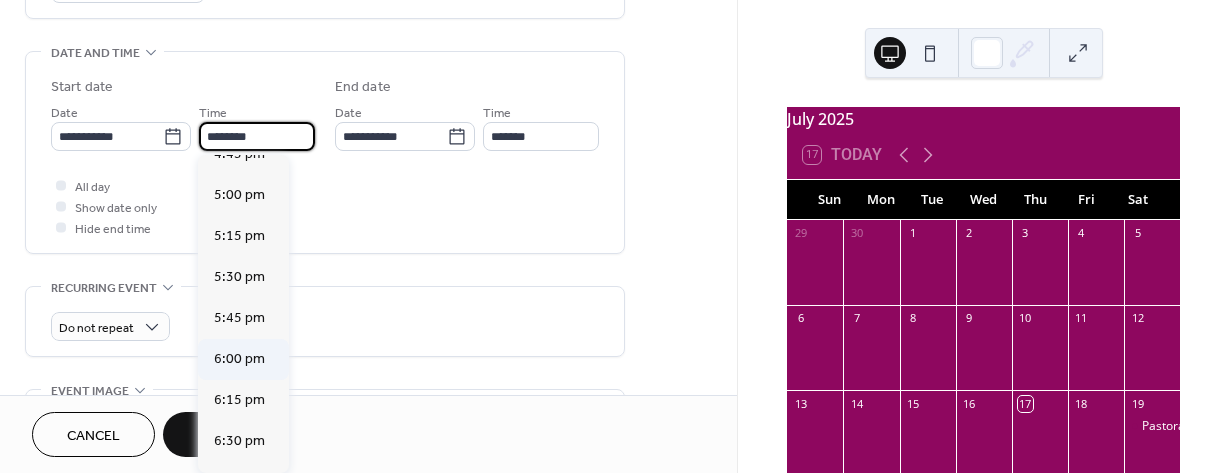 type on "*******" 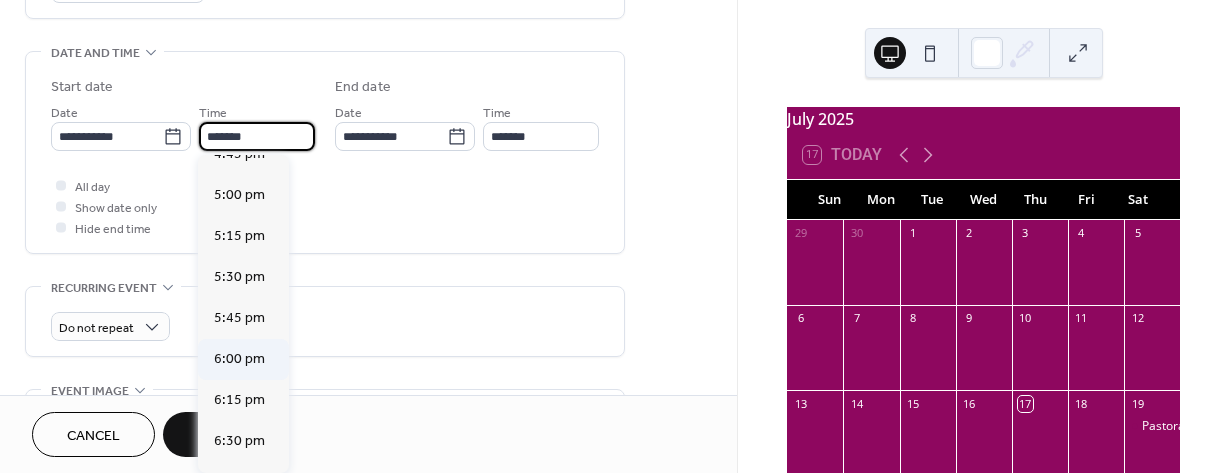 type on "*******" 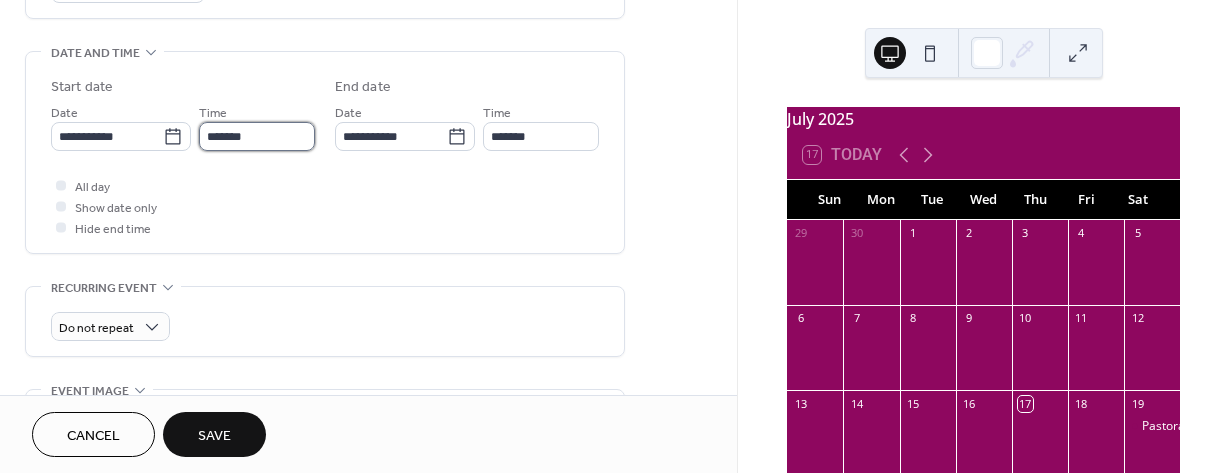 click on "*******" at bounding box center (257, 136) 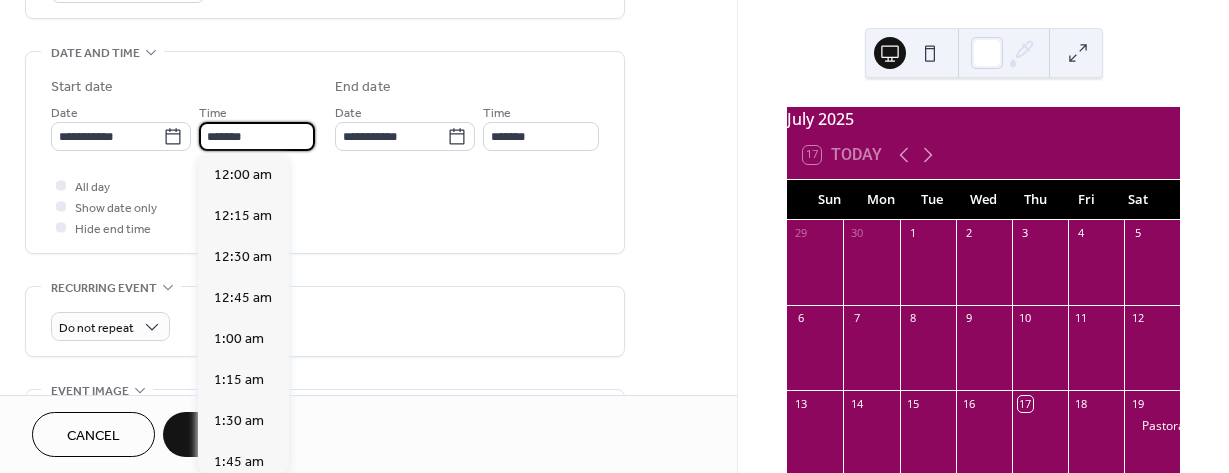 scroll, scrollTop: 2952, scrollLeft: 0, axis: vertical 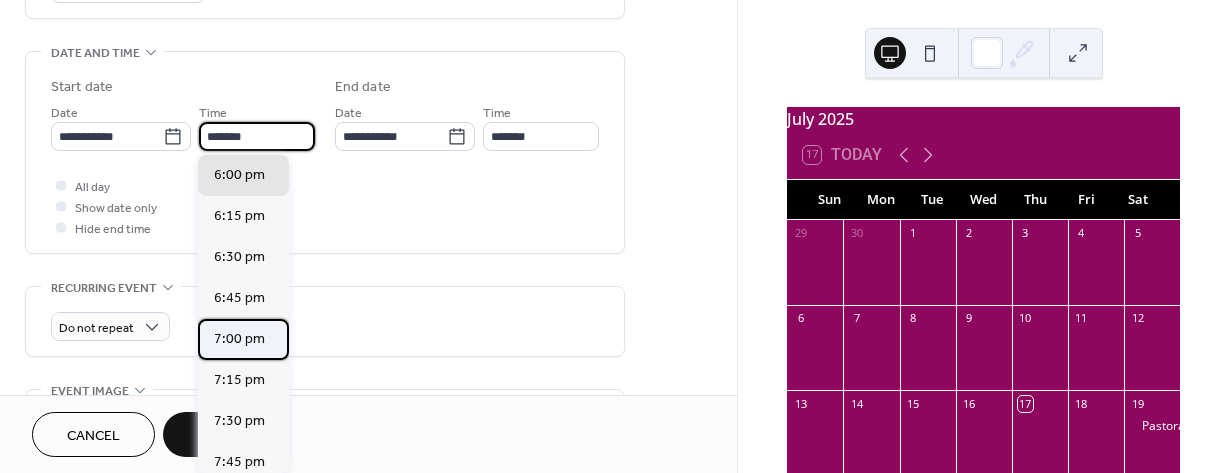 click on "7:00 pm" at bounding box center [239, 339] 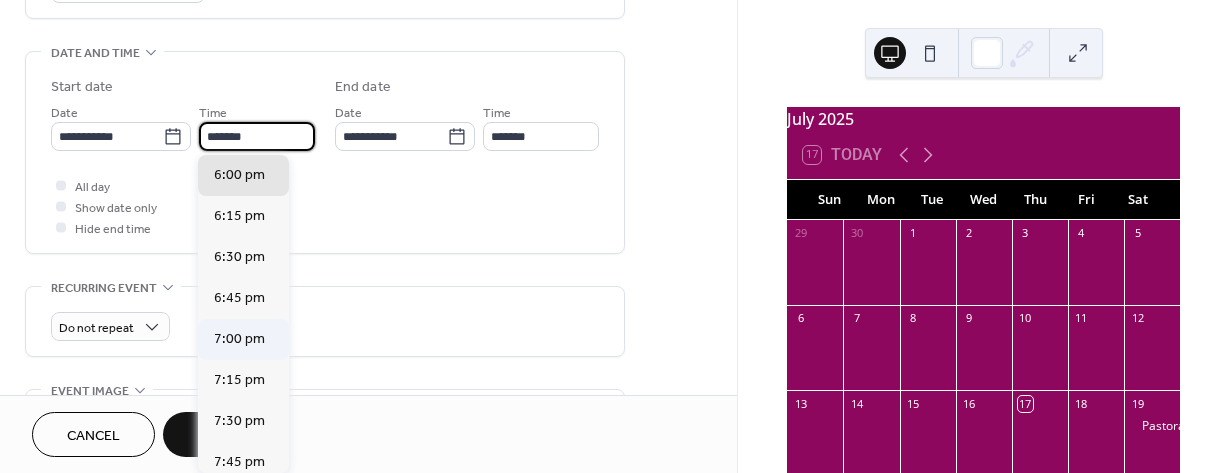 type on "*******" 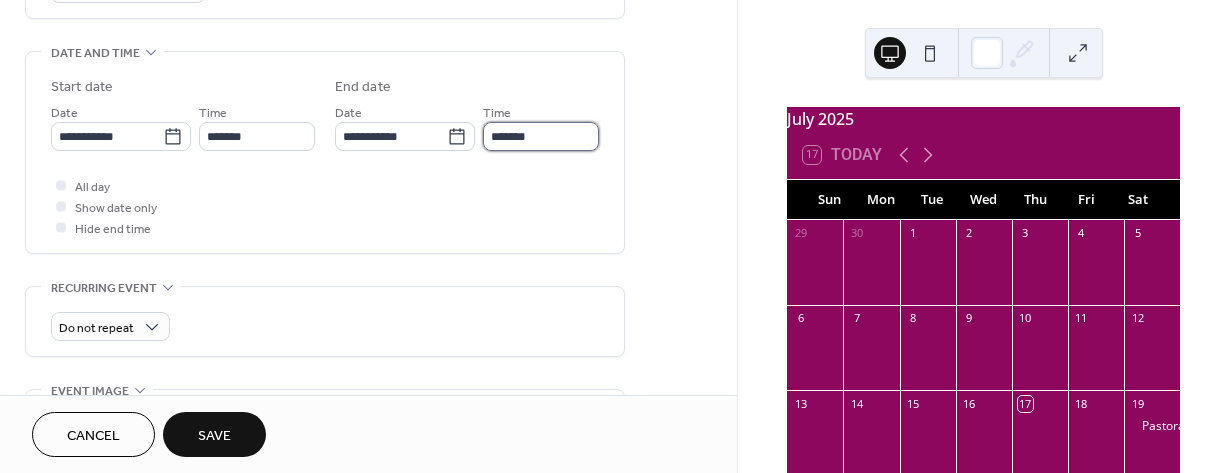 click on "*******" at bounding box center [541, 136] 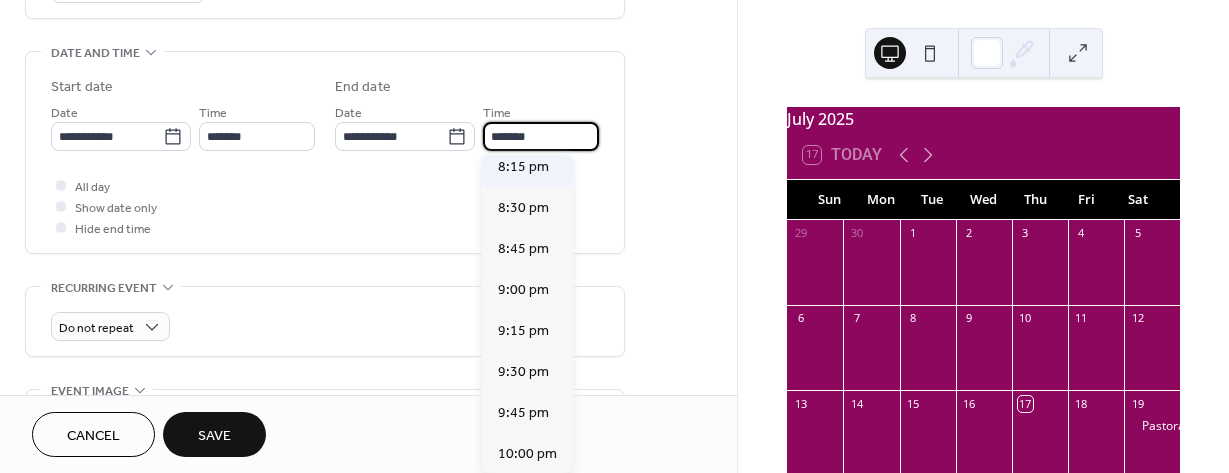 scroll, scrollTop: 200, scrollLeft: 0, axis: vertical 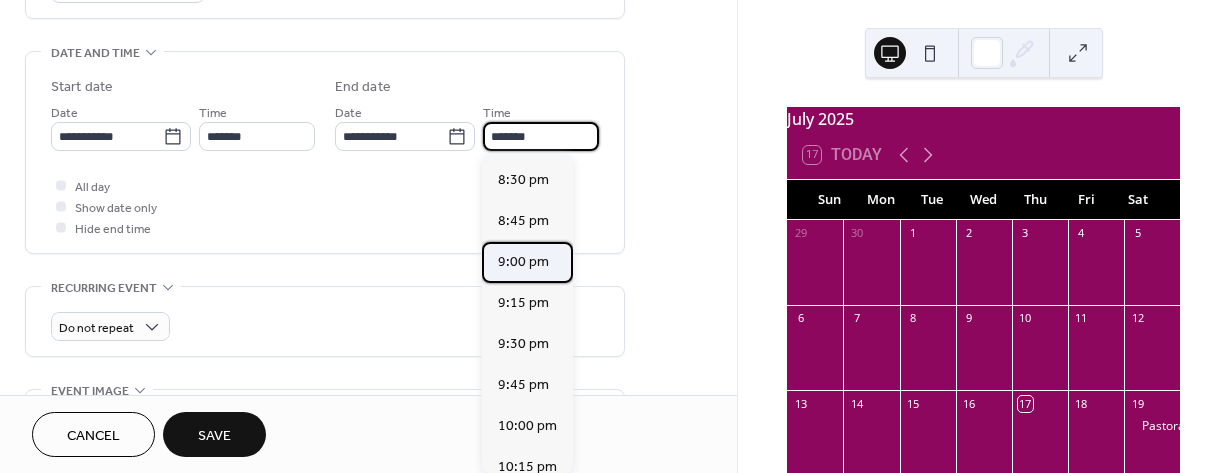 click on "9:00 pm" at bounding box center (523, 262) 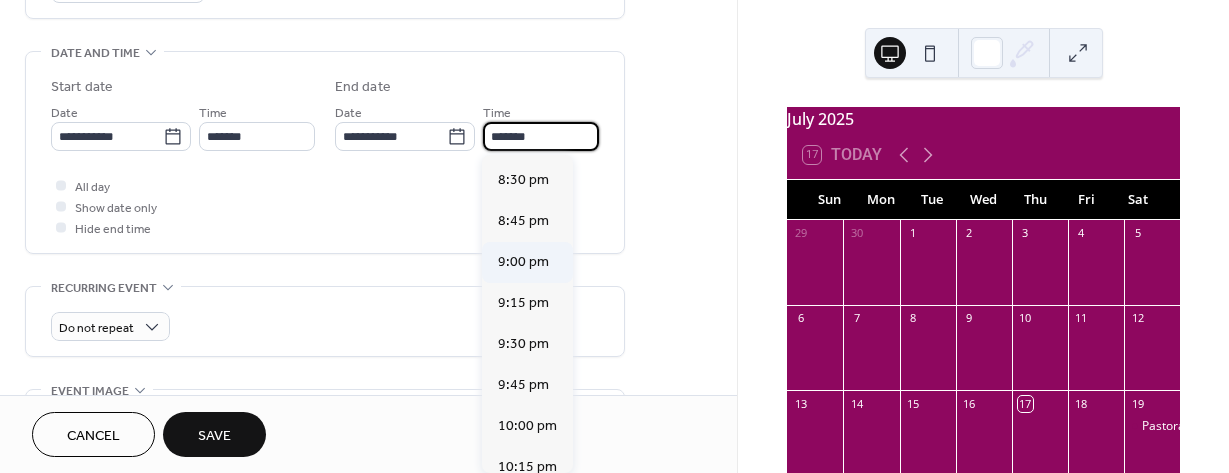 type on "*******" 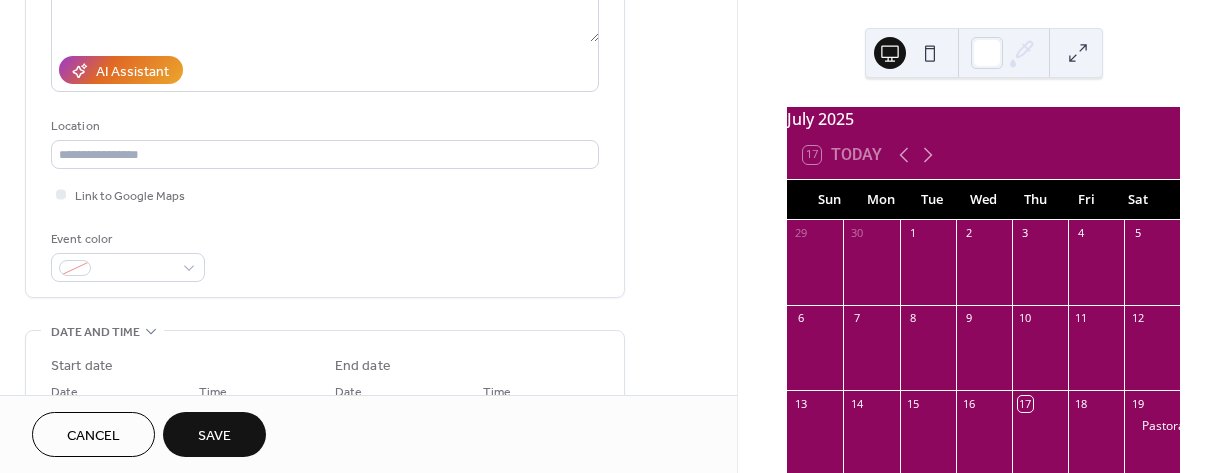 scroll, scrollTop: 234, scrollLeft: 0, axis: vertical 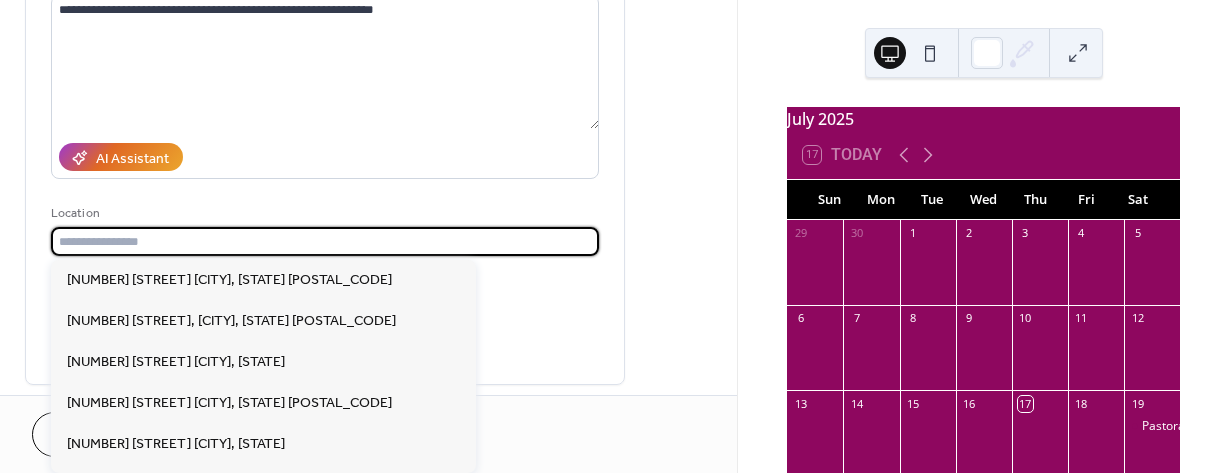 click at bounding box center (325, 241) 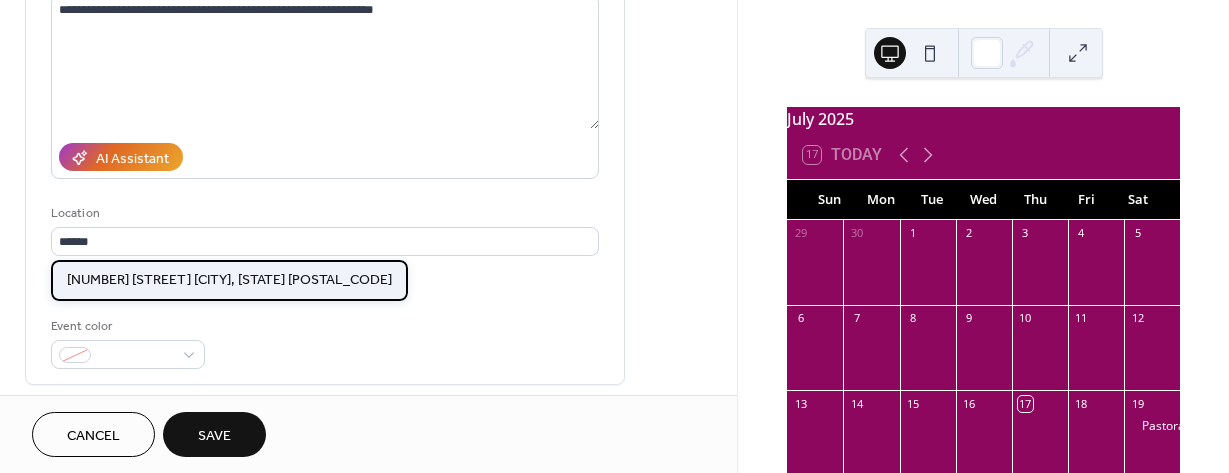 click on "[NUMBER] [STREET] [CITY], [STATE] [POSTAL_CODE]" at bounding box center [229, 280] 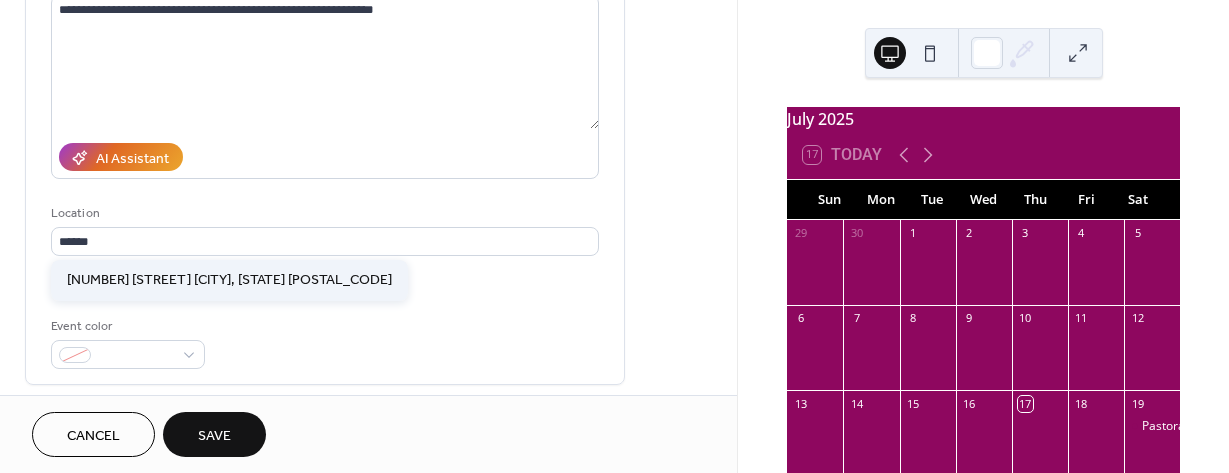 type on "**********" 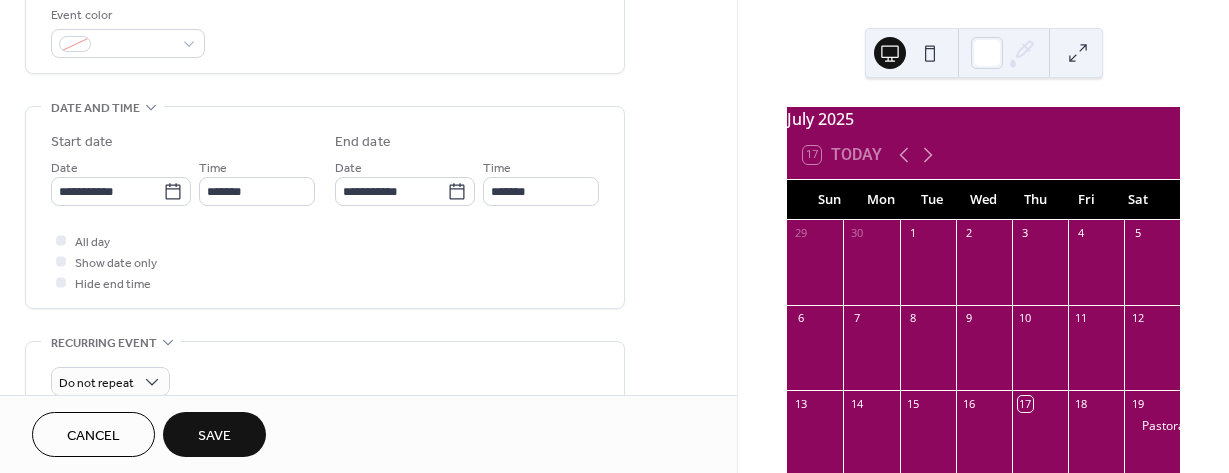 scroll, scrollTop: 534, scrollLeft: 0, axis: vertical 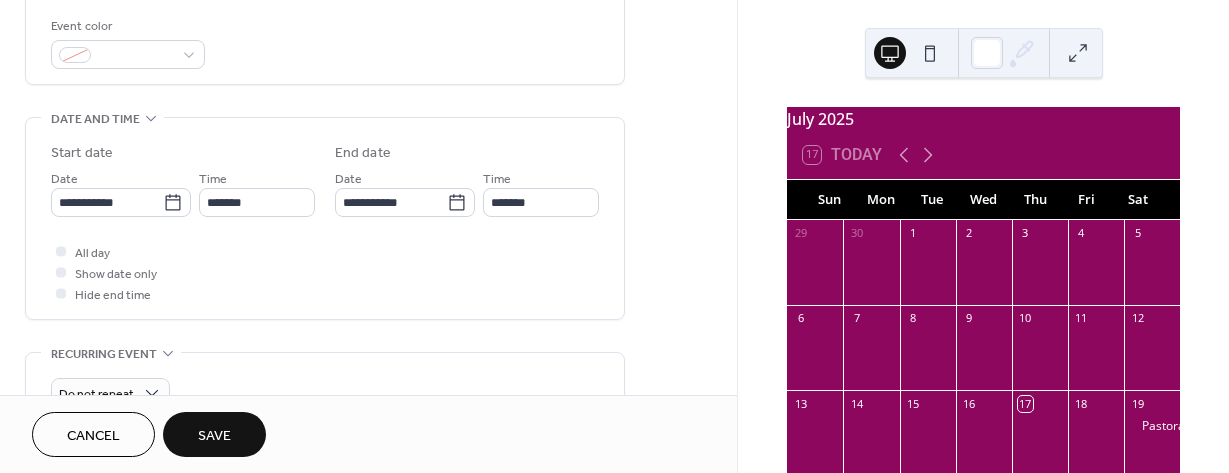 click on "Save" at bounding box center (214, 436) 